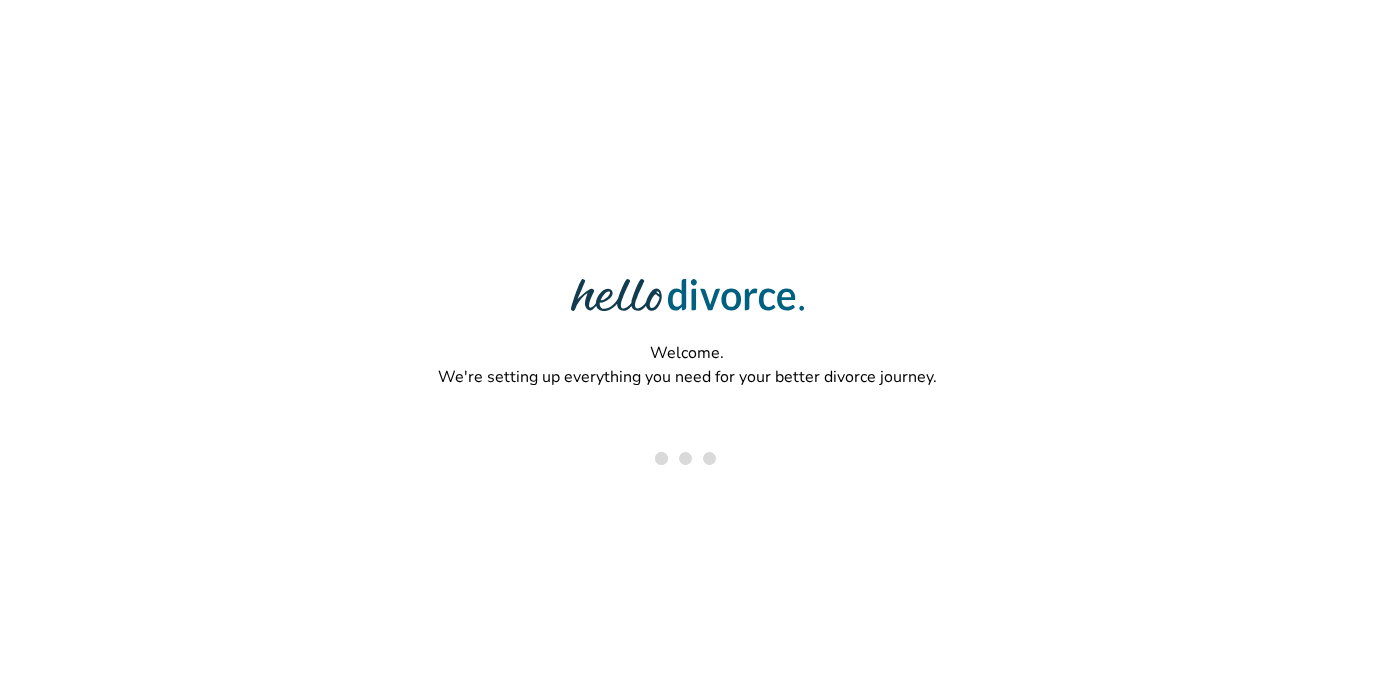 scroll, scrollTop: 0, scrollLeft: 0, axis: both 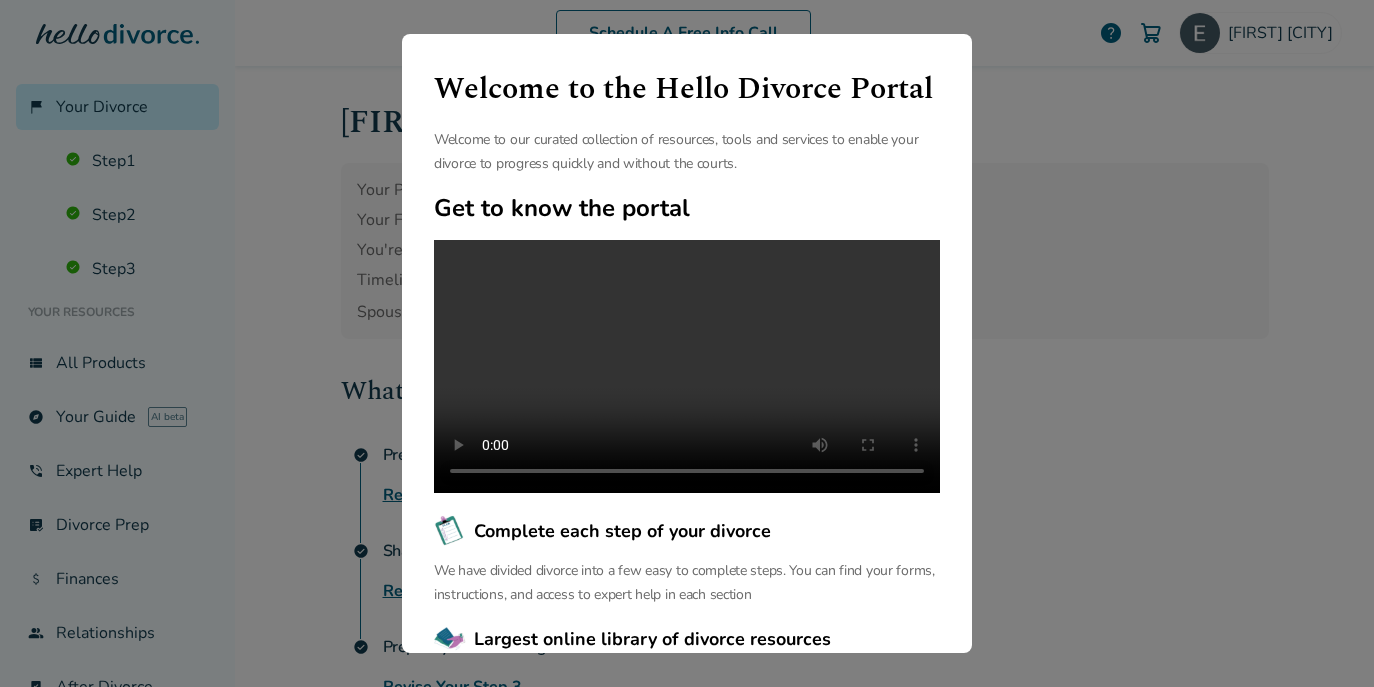 click on "Welcome to the Hello Divorce Portal Welcome to our curated collection of resources, tools and services to enable your divorce to progress quickly and without the courts. Get to know the portal Complete each step of your divorce We have divided divorce into a few easy to complete steps. You can find your forms, instructions, and access to expert help in each section Largest online library of divorce resources We have the largest free online library of articles and resources that help you navigate your unique divorce journey. We support you before, during and after your divorce. Continue" at bounding box center (687, 343) 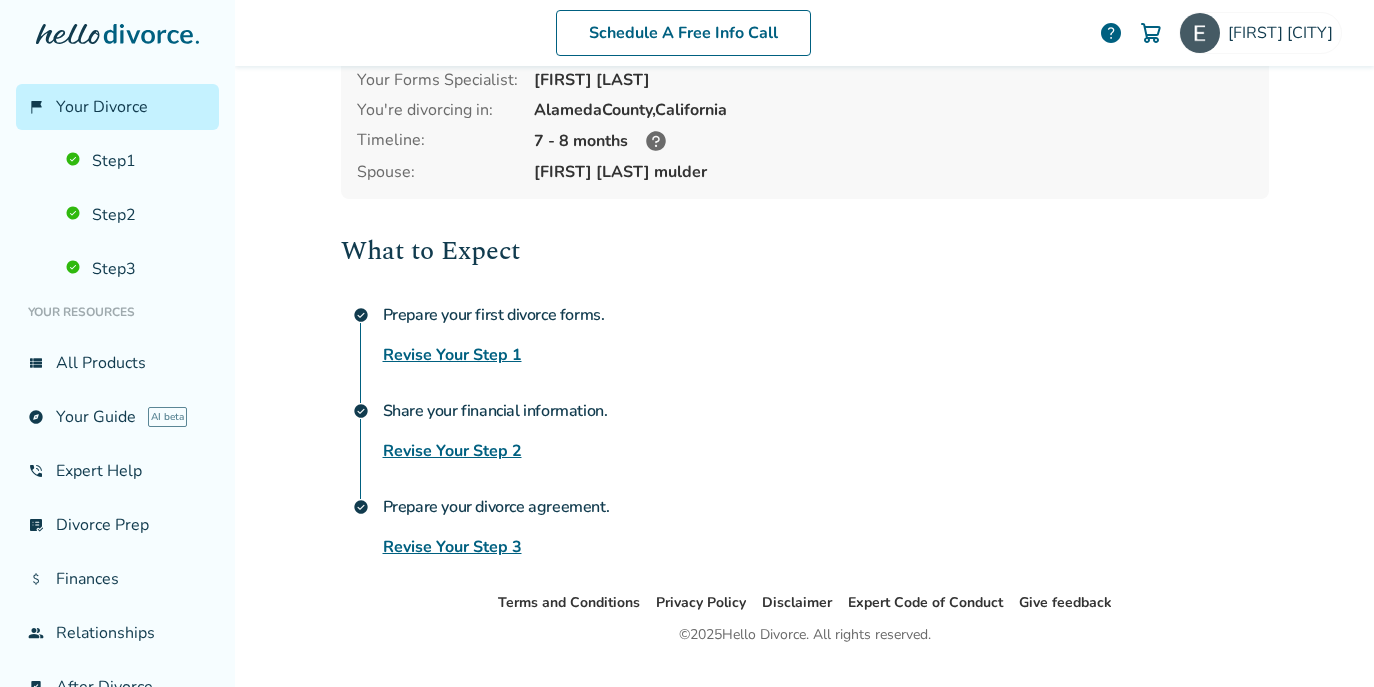 scroll, scrollTop: 187, scrollLeft: 0, axis: vertical 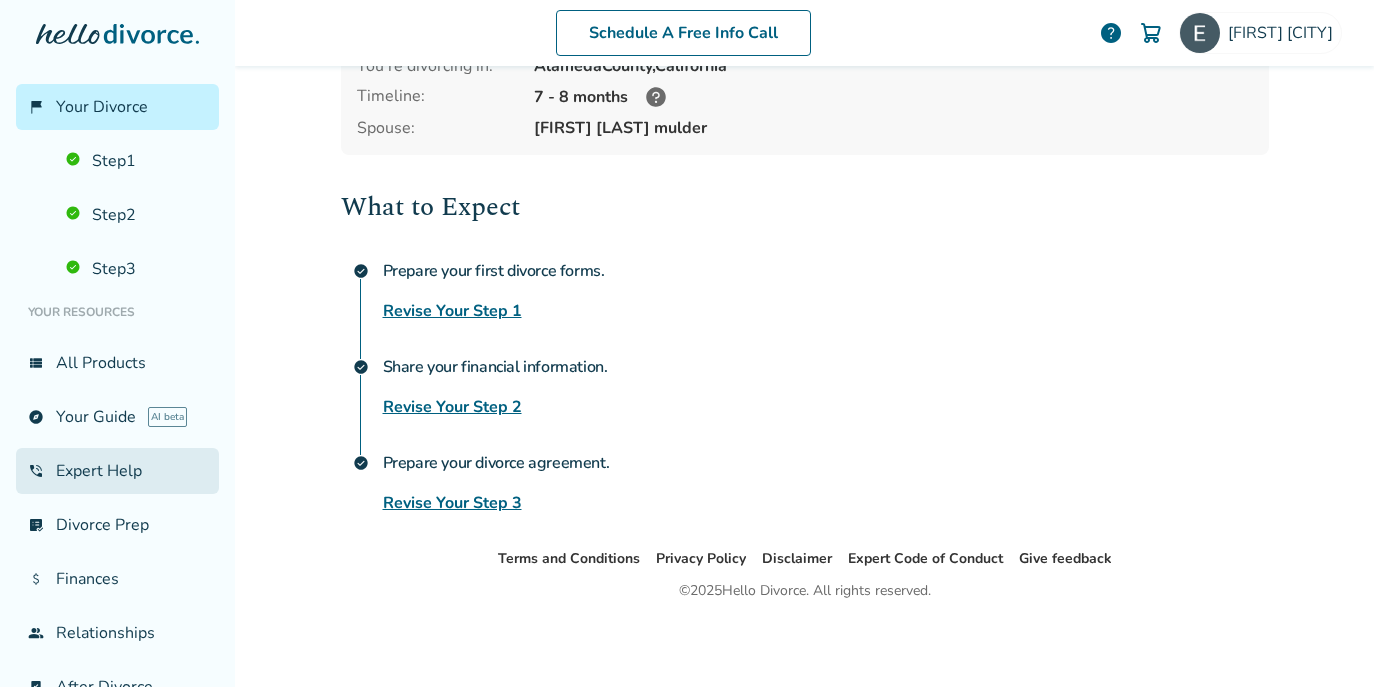 click on "phone_in_talk Expert Help" at bounding box center [117, 471] 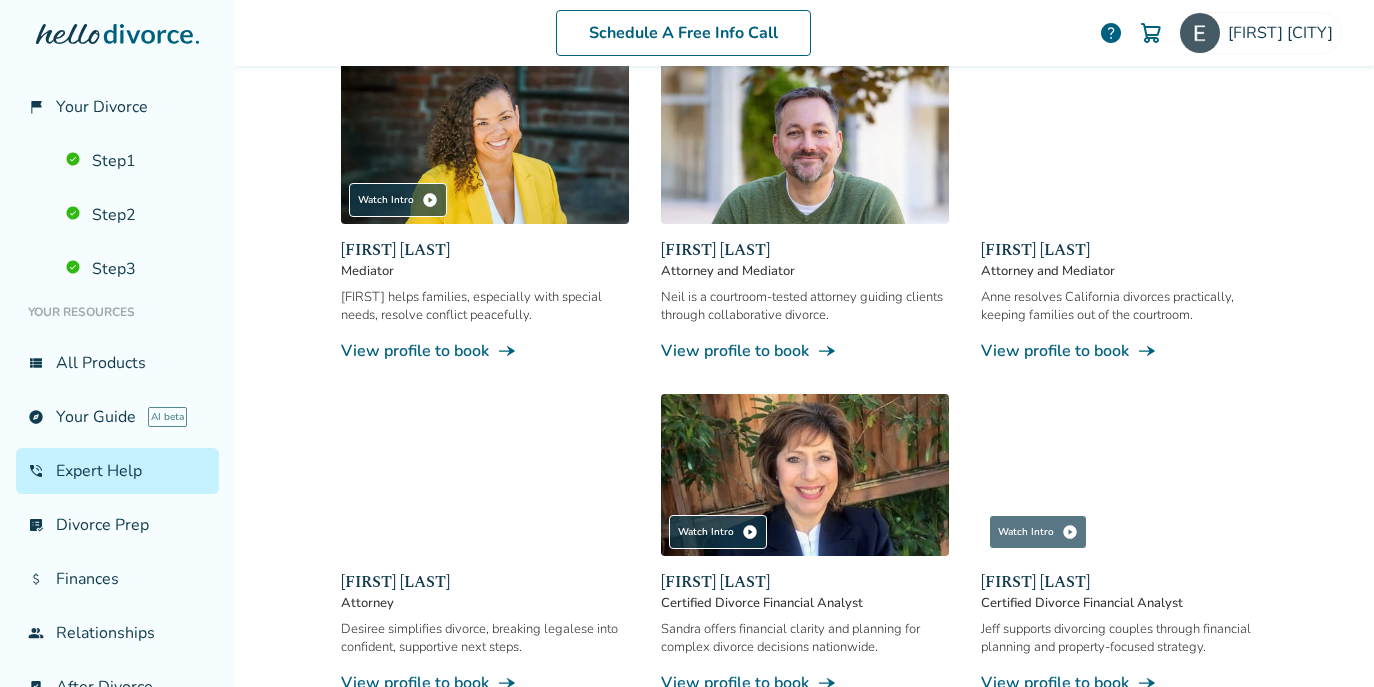 scroll, scrollTop: 302, scrollLeft: 0, axis: vertical 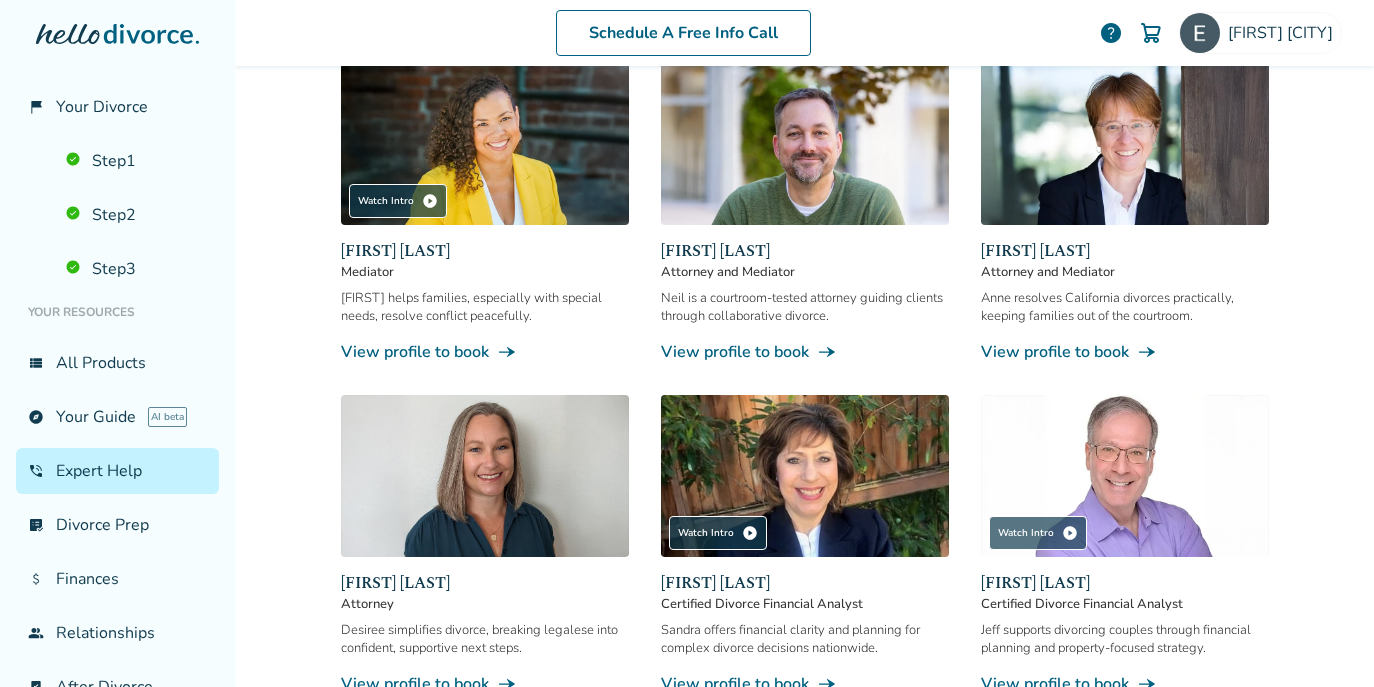 click on "Attorney and Mediator" at bounding box center [805, 272] 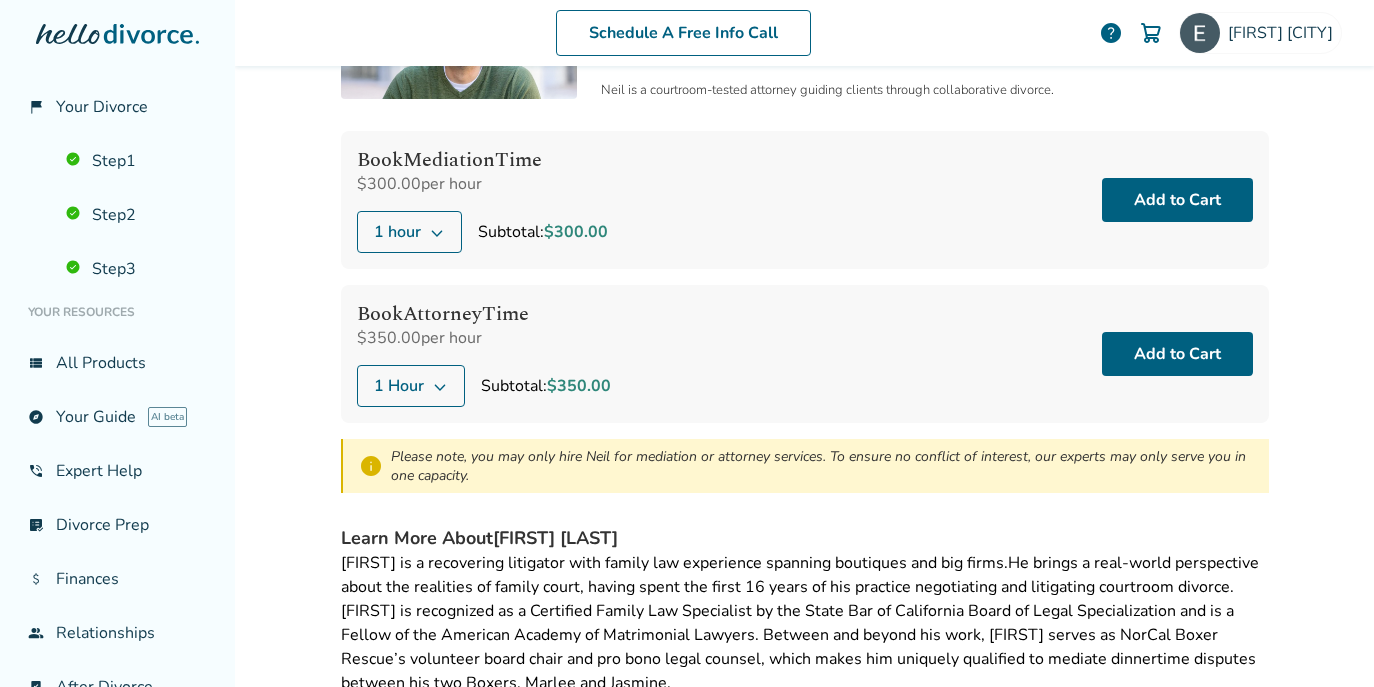 scroll, scrollTop: 139, scrollLeft: 0, axis: vertical 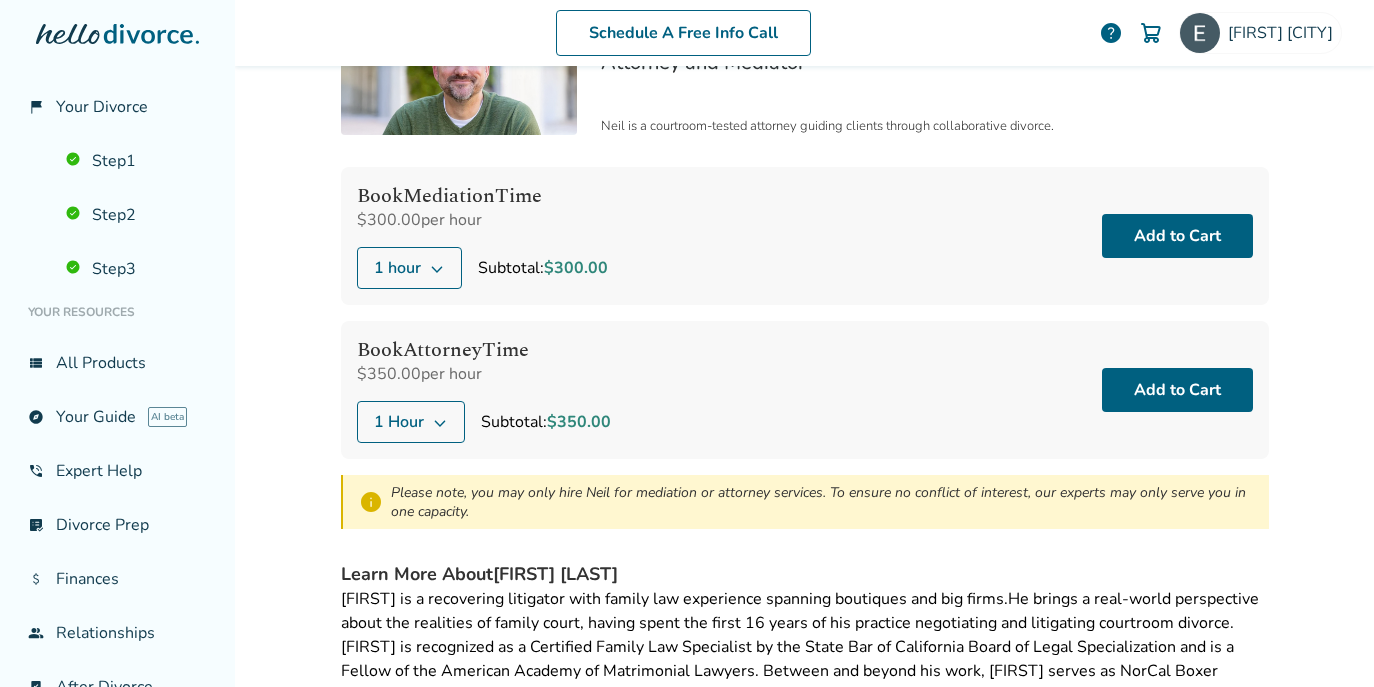 click on "1 Hour" at bounding box center [411, 422] 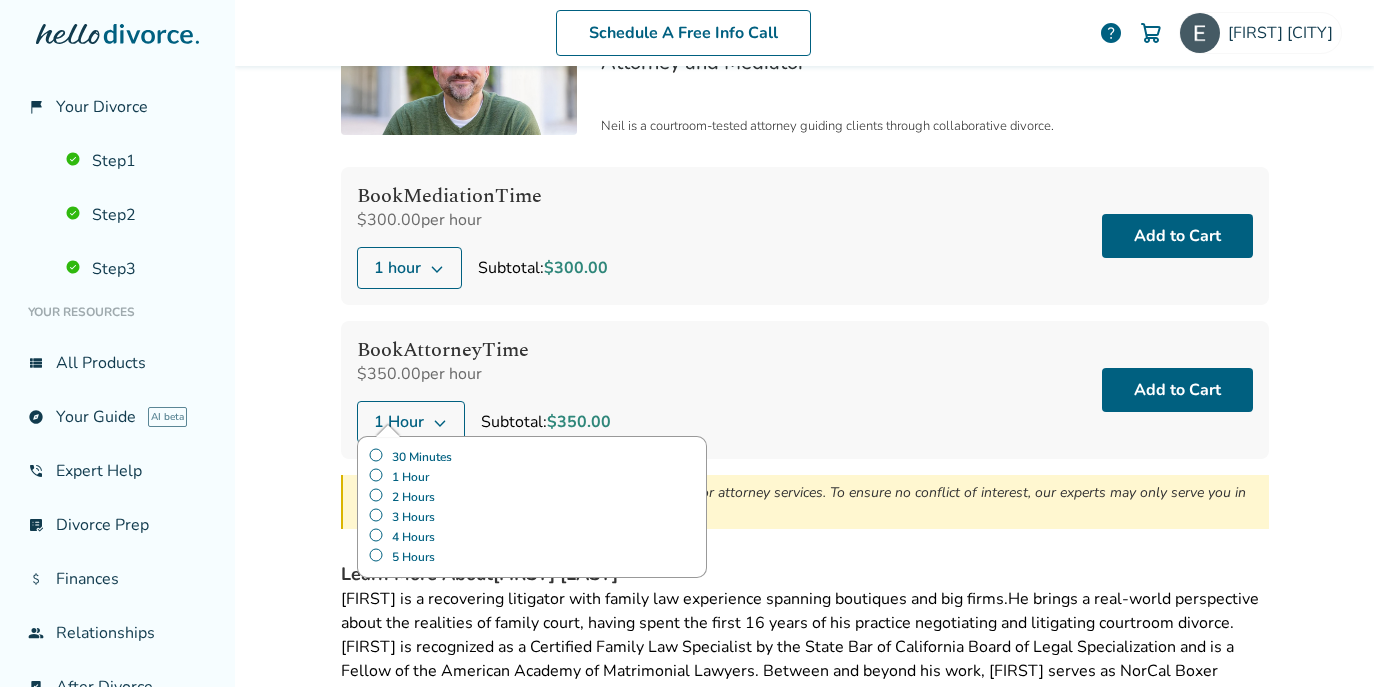 click on "5 Hours" at bounding box center (532, 557) 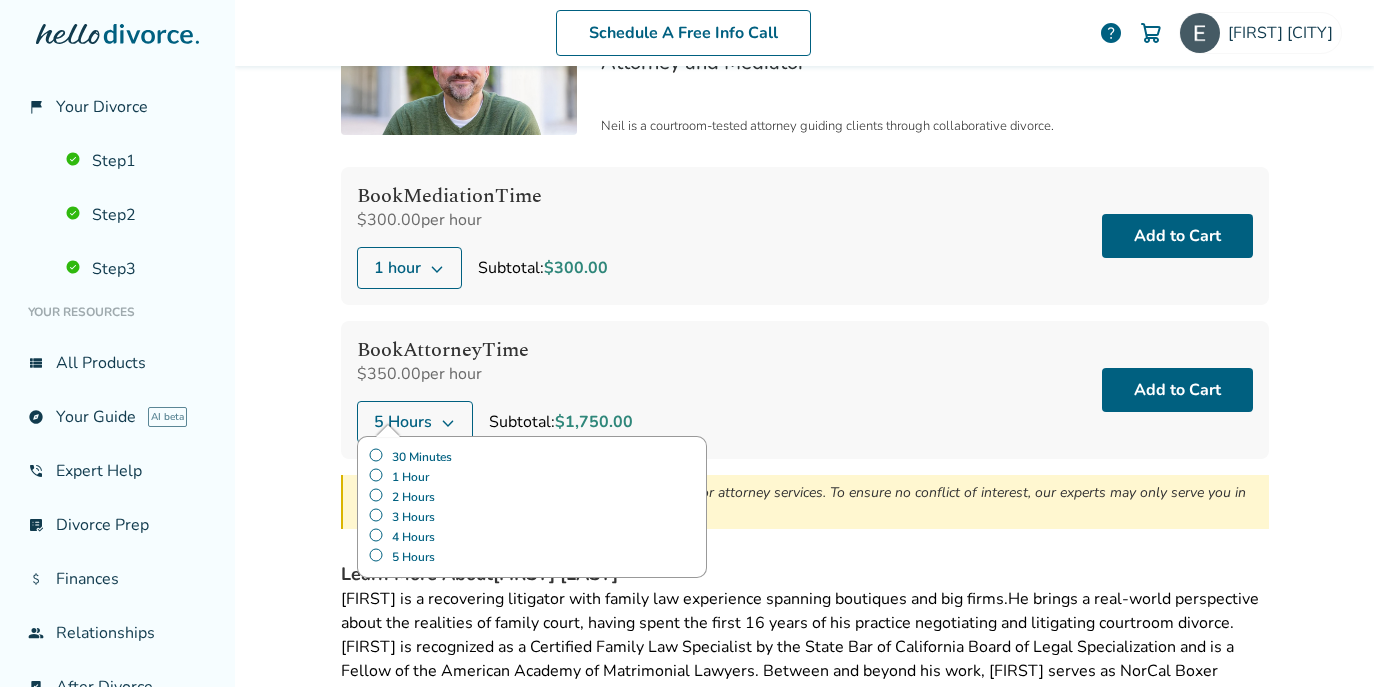 click on "30 Minutes" at bounding box center [532, 457] 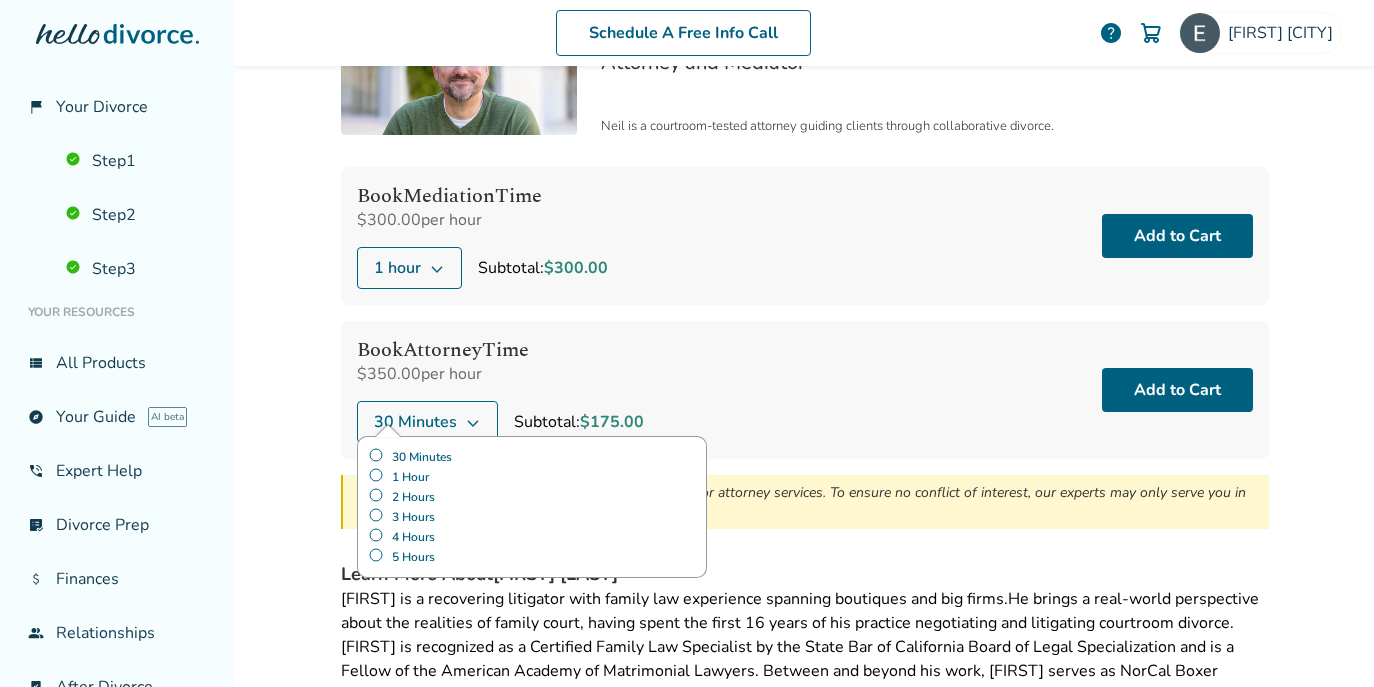 click on "2 Hours" at bounding box center (532, 497) 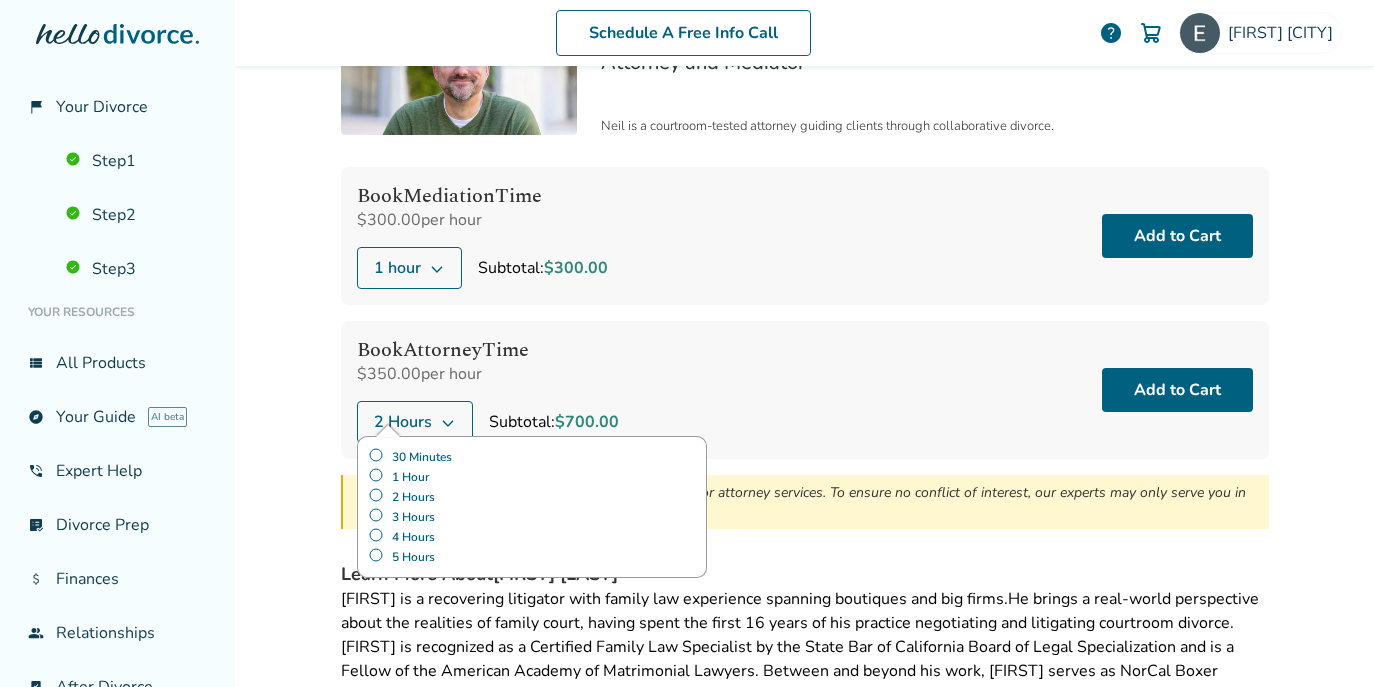 click on "Book  Attorney  Time $350.00  per hour 2 Hours 30 Minutes 1 Hour 2 Hours 3 Hours 4 Hours 5 Hours Subtotal:  $700.00 Add to Cart" at bounding box center [805, 390] 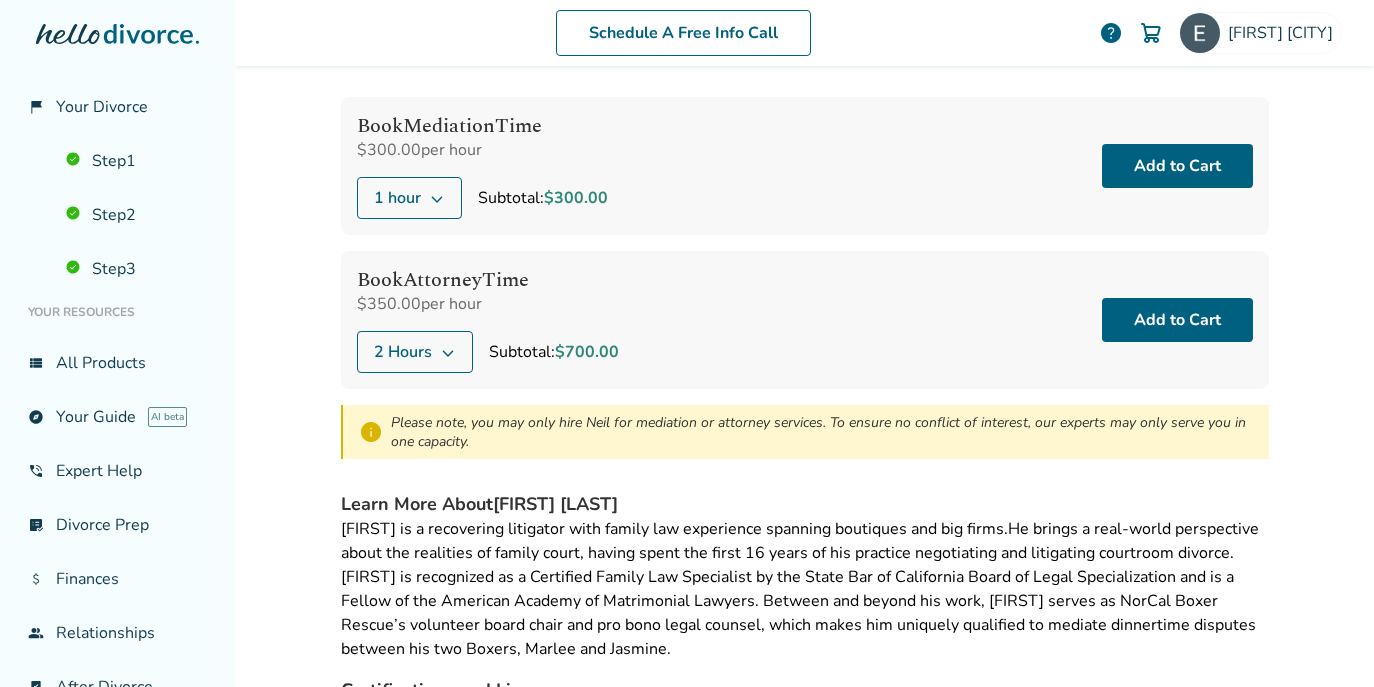 scroll, scrollTop: 210, scrollLeft: 0, axis: vertical 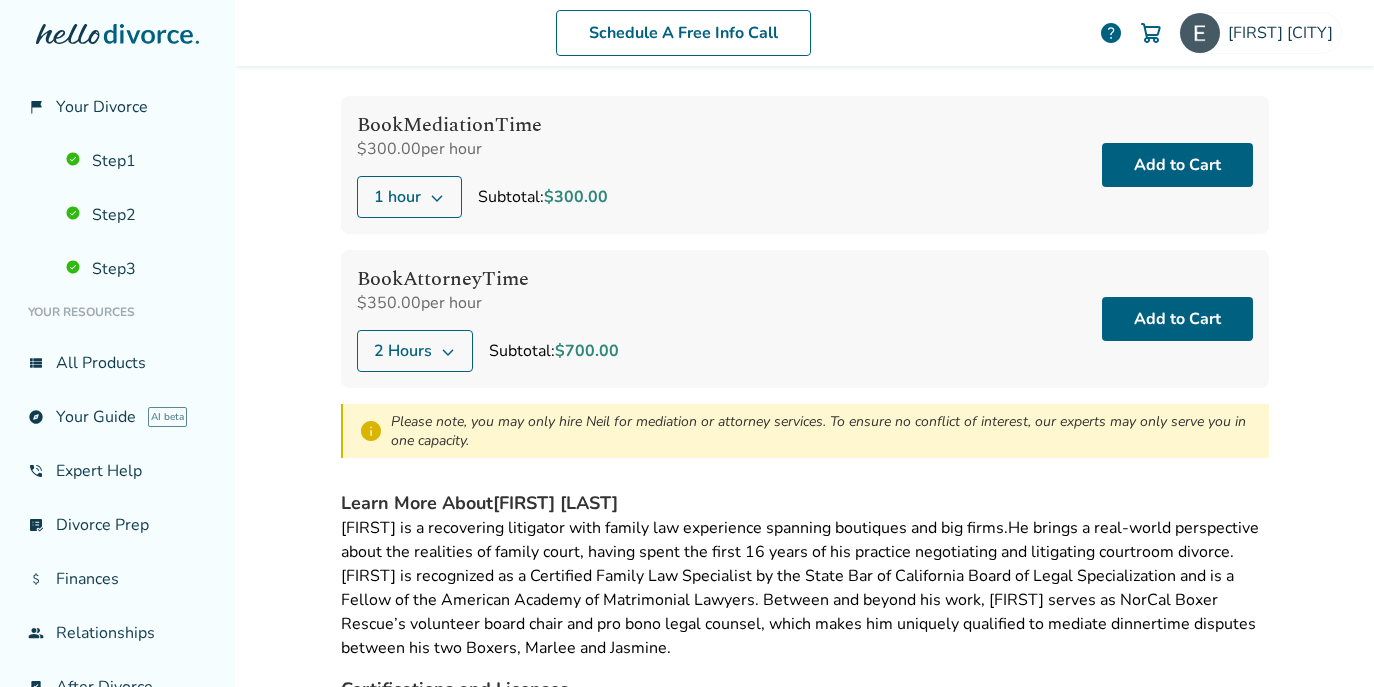 click 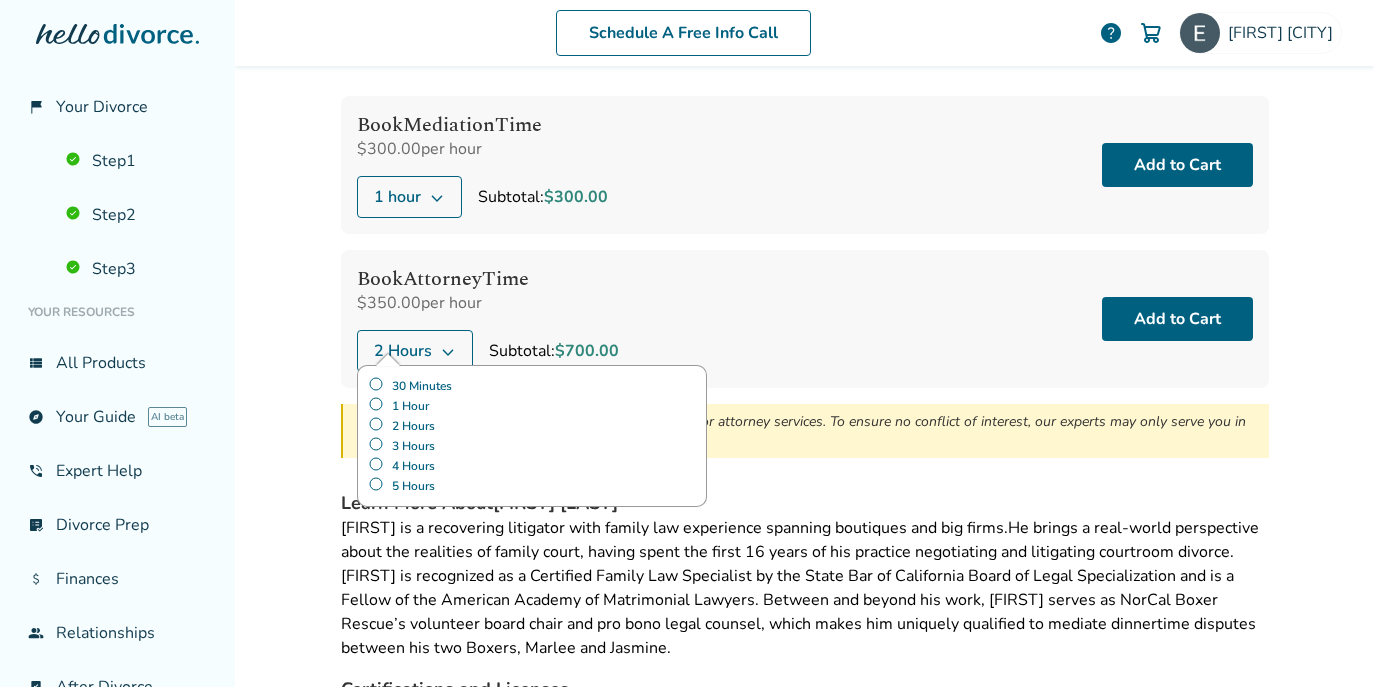 click on "30 Minutes" at bounding box center [532, 386] 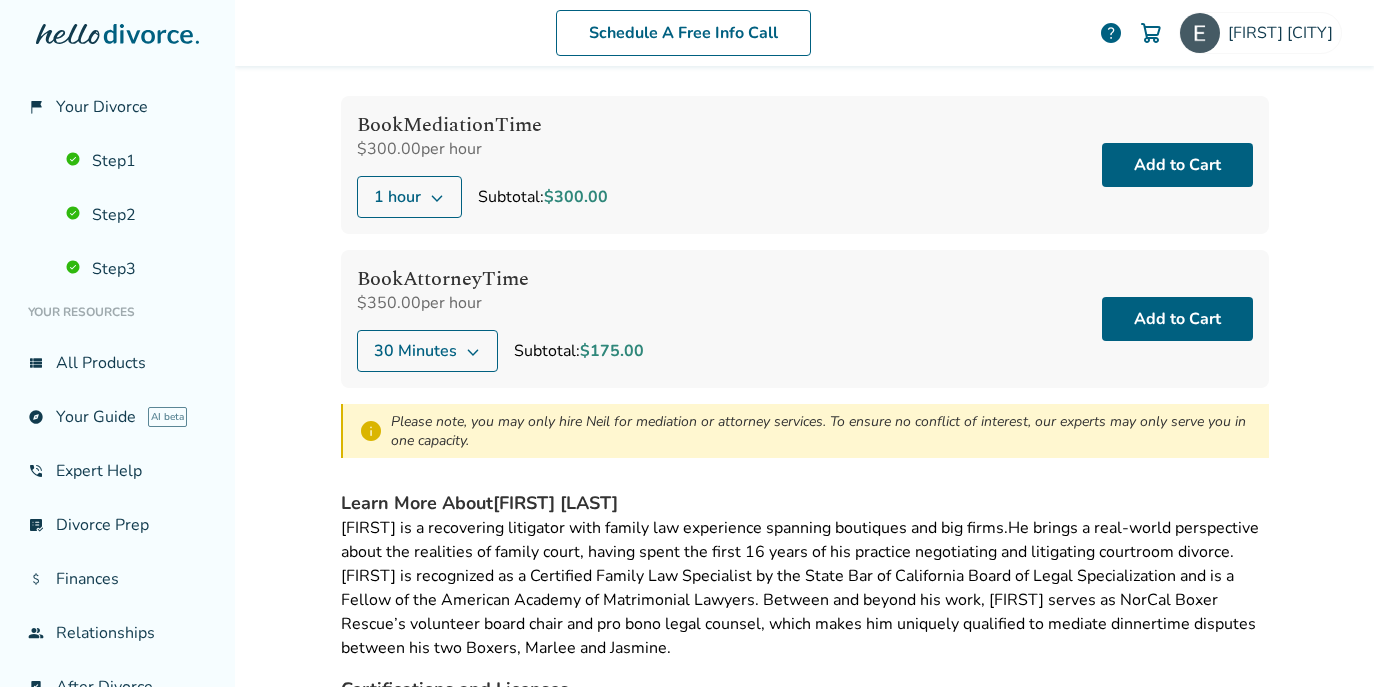click on "Book  Attorney  Time $350.00  per hour 30 Minutes Subtotal:  $175.00 Add to Cart" at bounding box center (805, 319) 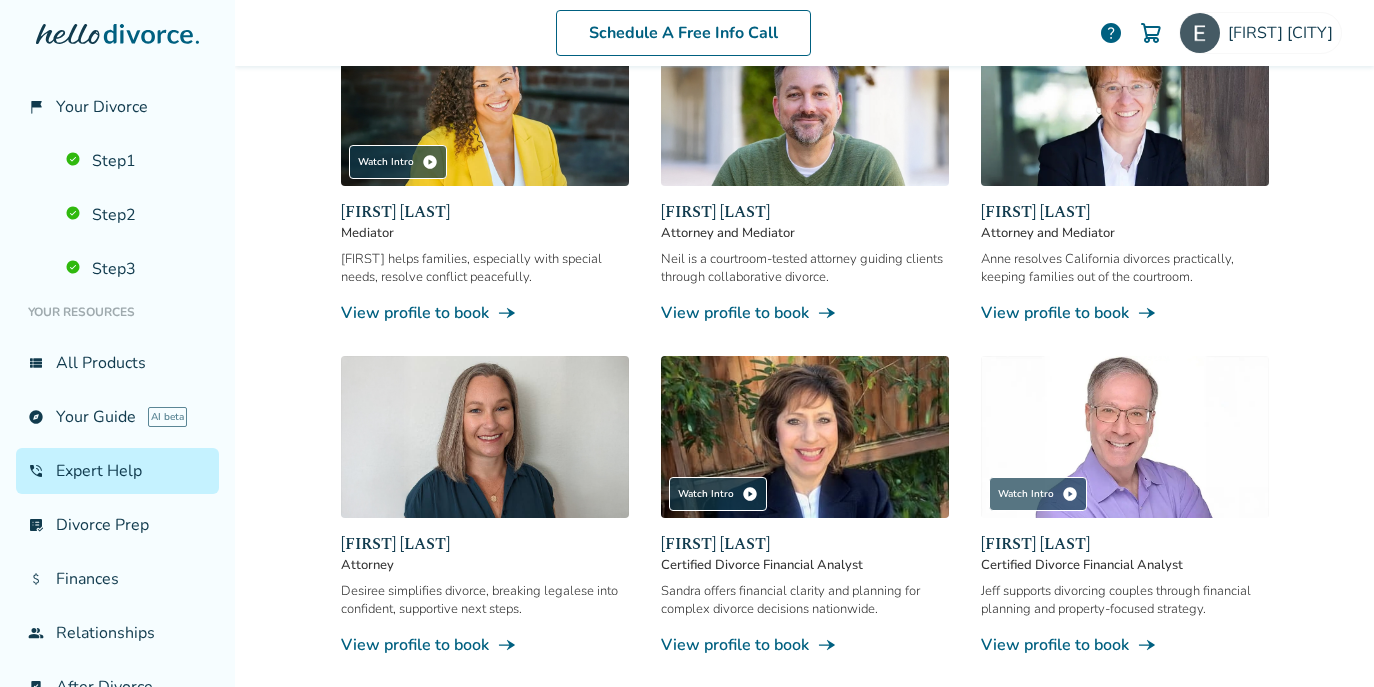 scroll, scrollTop: 424, scrollLeft: 0, axis: vertical 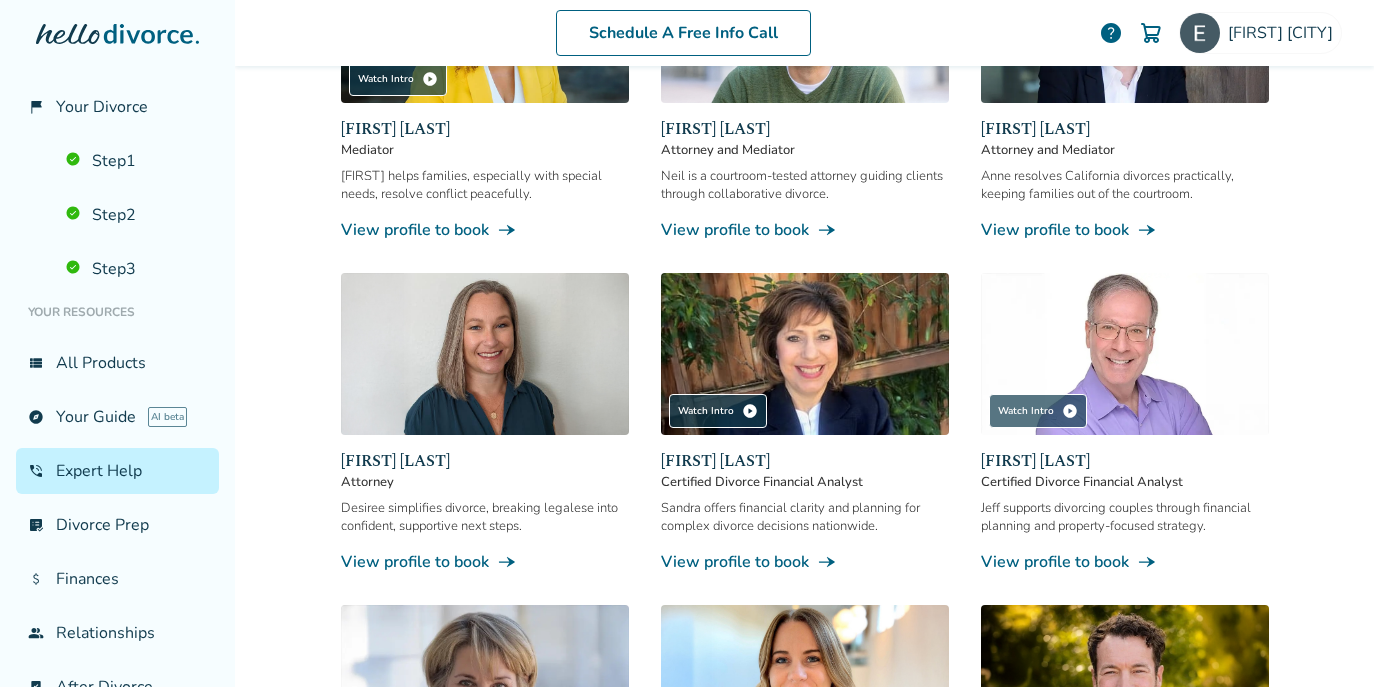 click on "[FIRST] [LAST]" at bounding box center [805, 461] 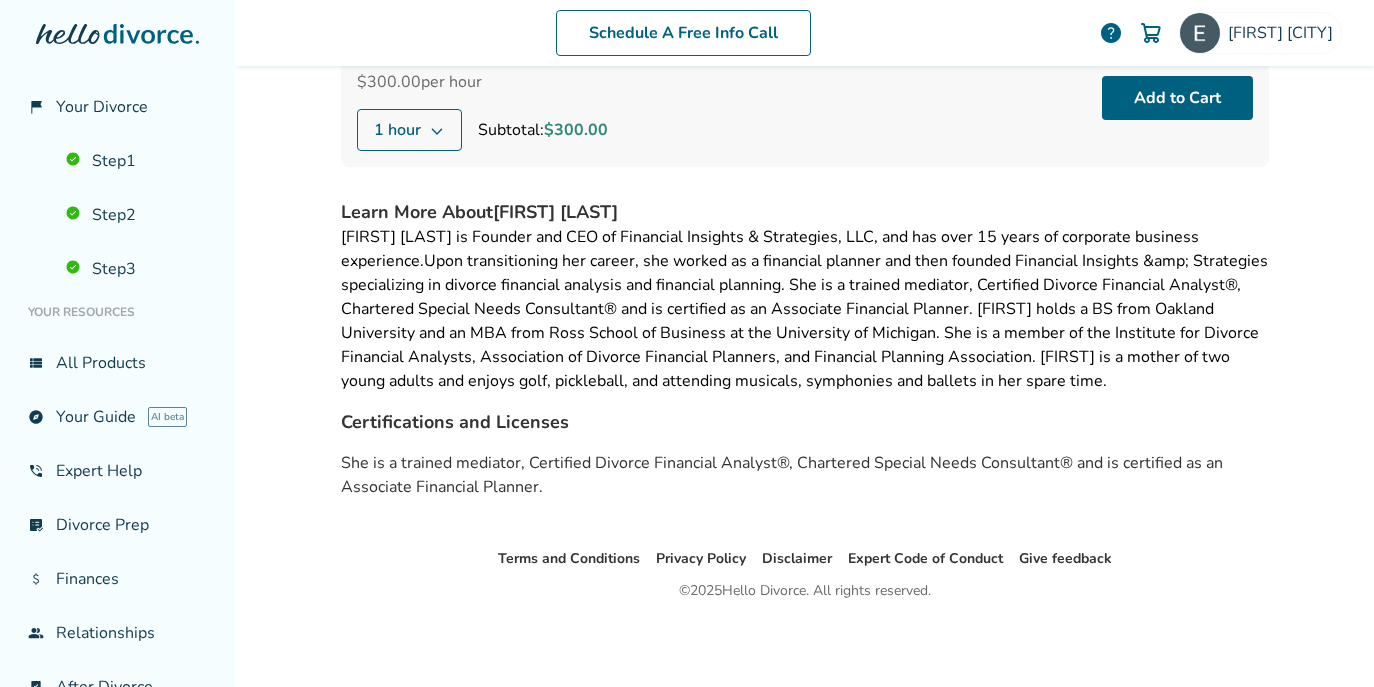 scroll, scrollTop: 0, scrollLeft: 0, axis: both 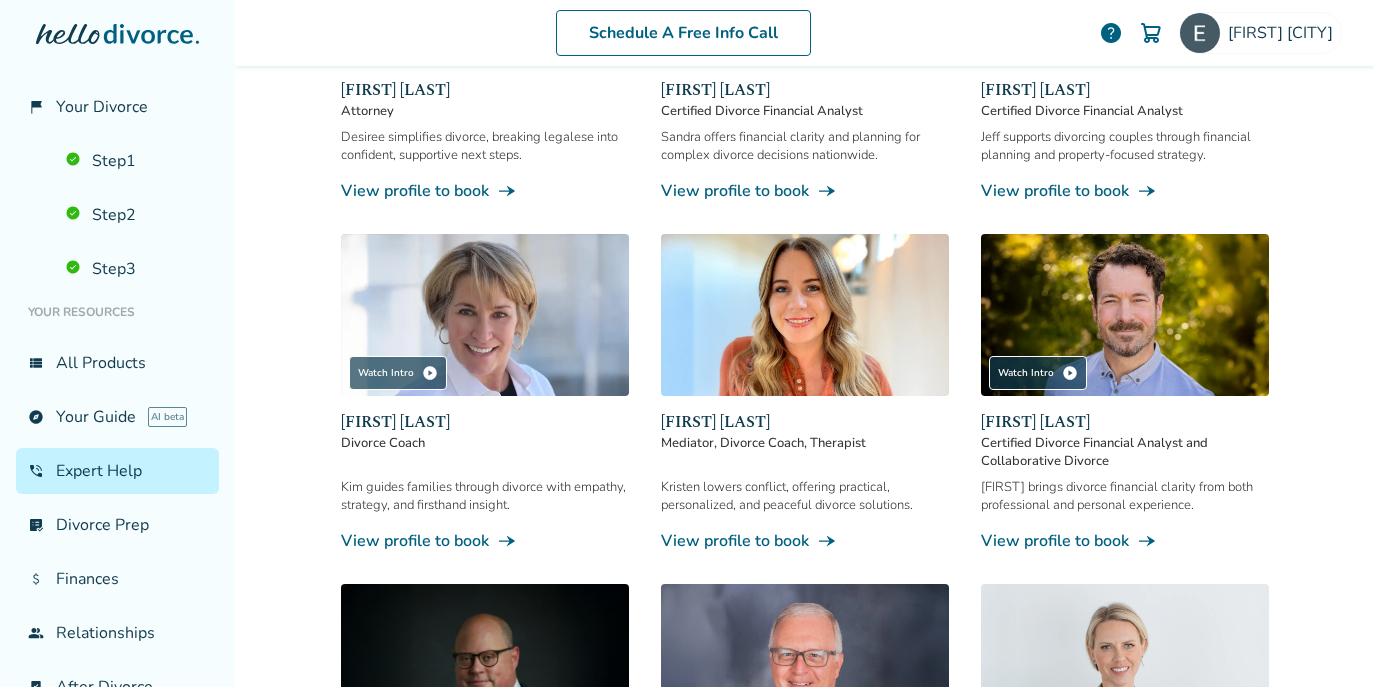 click on "[FIRST] [LAST]" at bounding box center (1125, 422) 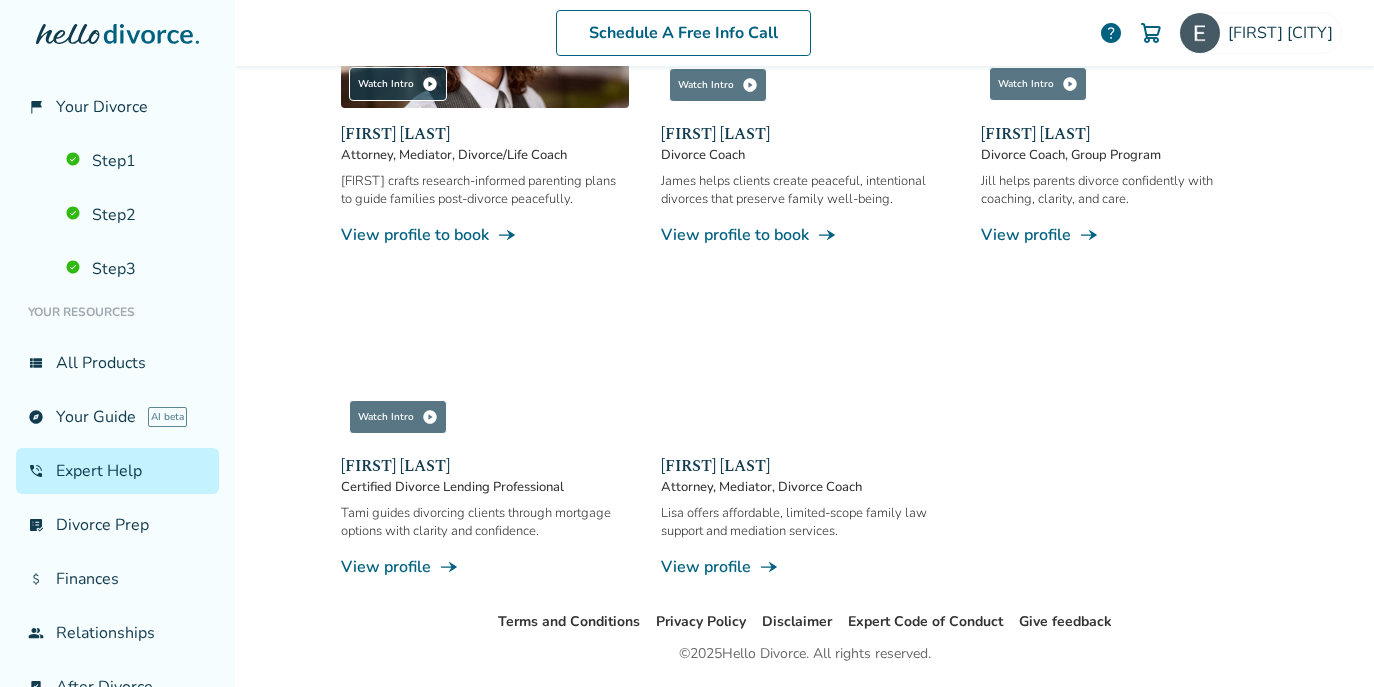 scroll, scrollTop: 1785, scrollLeft: 0, axis: vertical 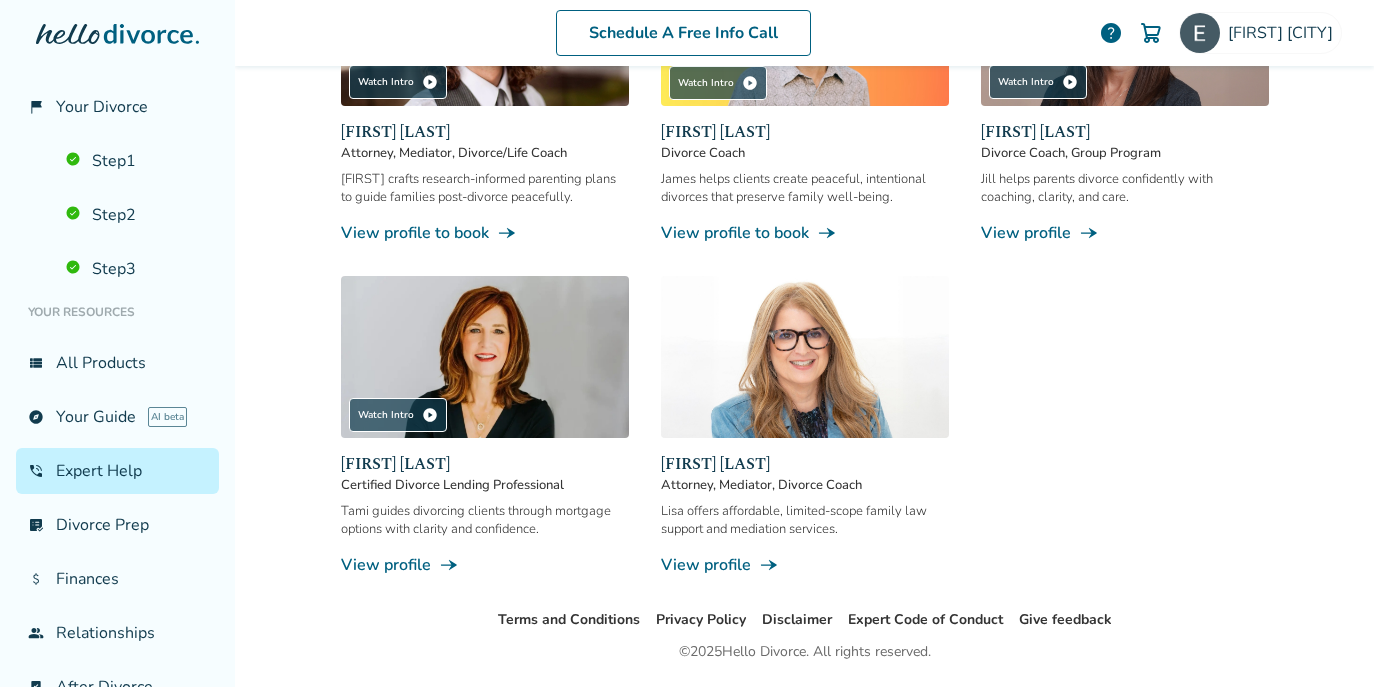 click on "View profile line_end_arrow_notch" at bounding box center (805, 565) 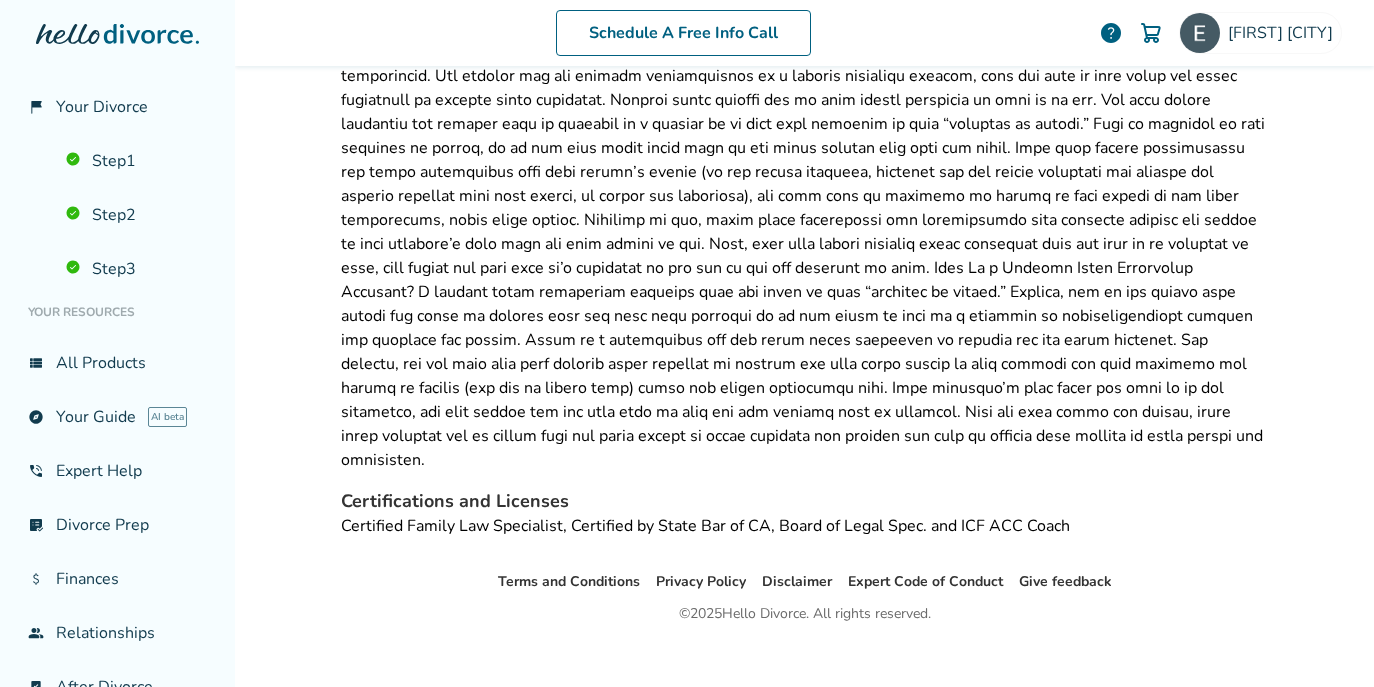 scroll, scrollTop: 0, scrollLeft: 0, axis: both 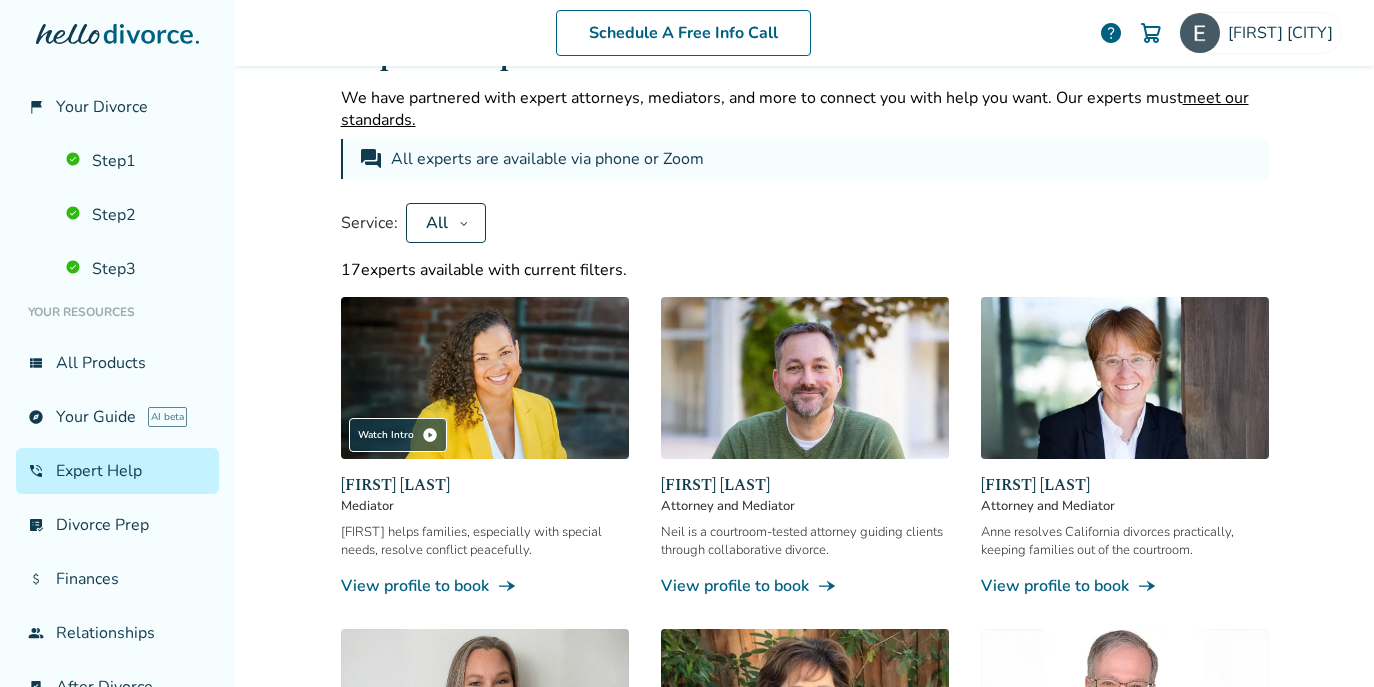 click on "[FIRST] [LAST]" at bounding box center (485, 485) 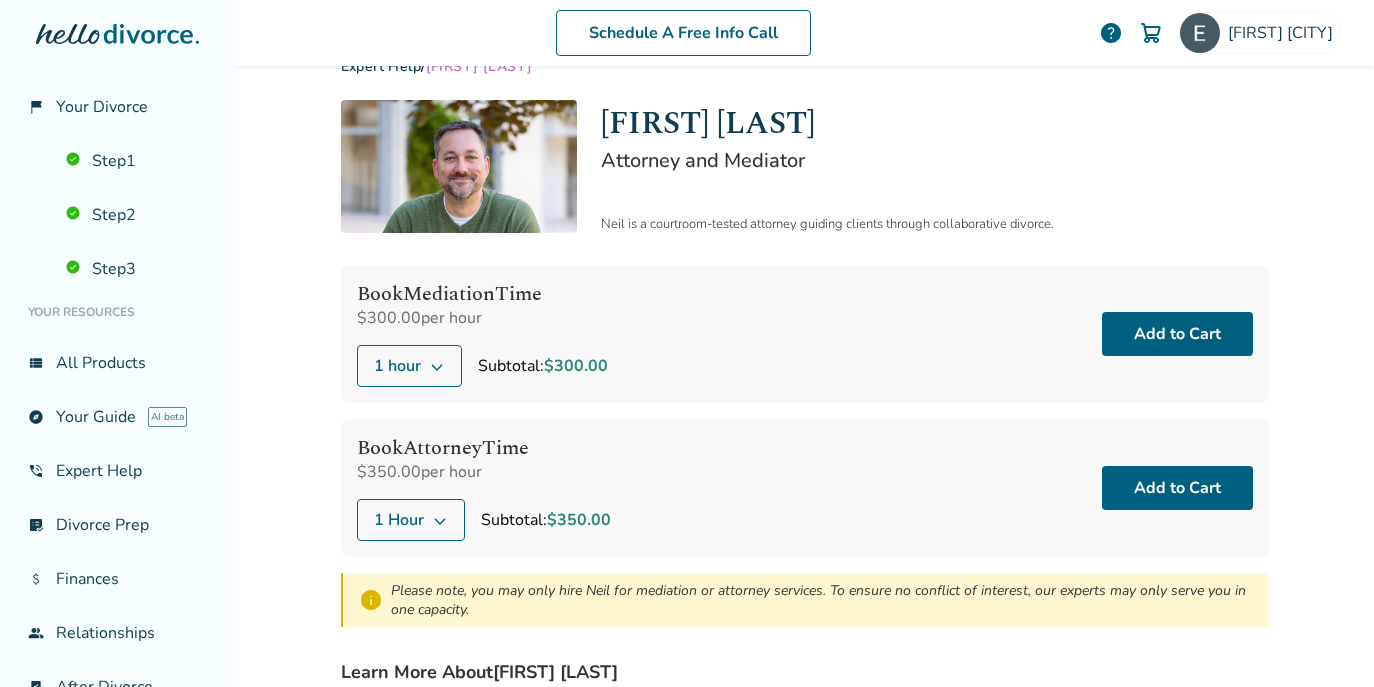 scroll, scrollTop: 0, scrollLeft: 0, axis: both 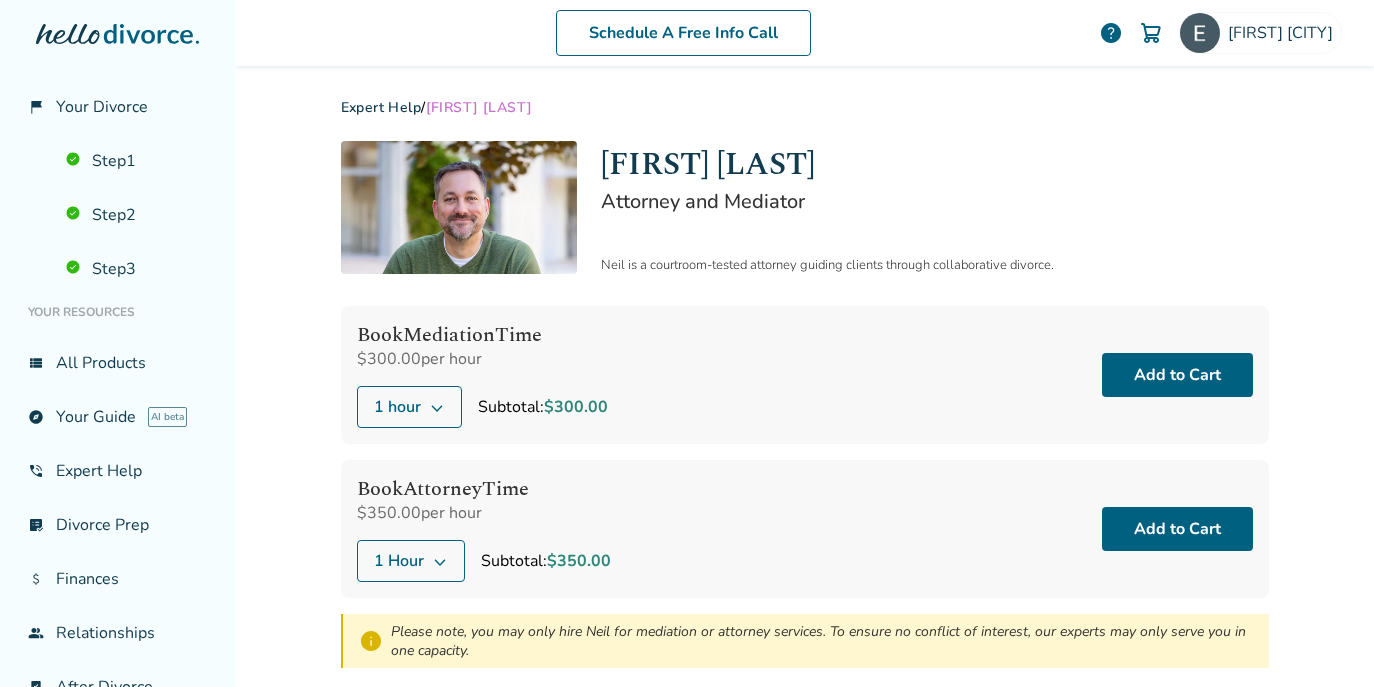 click 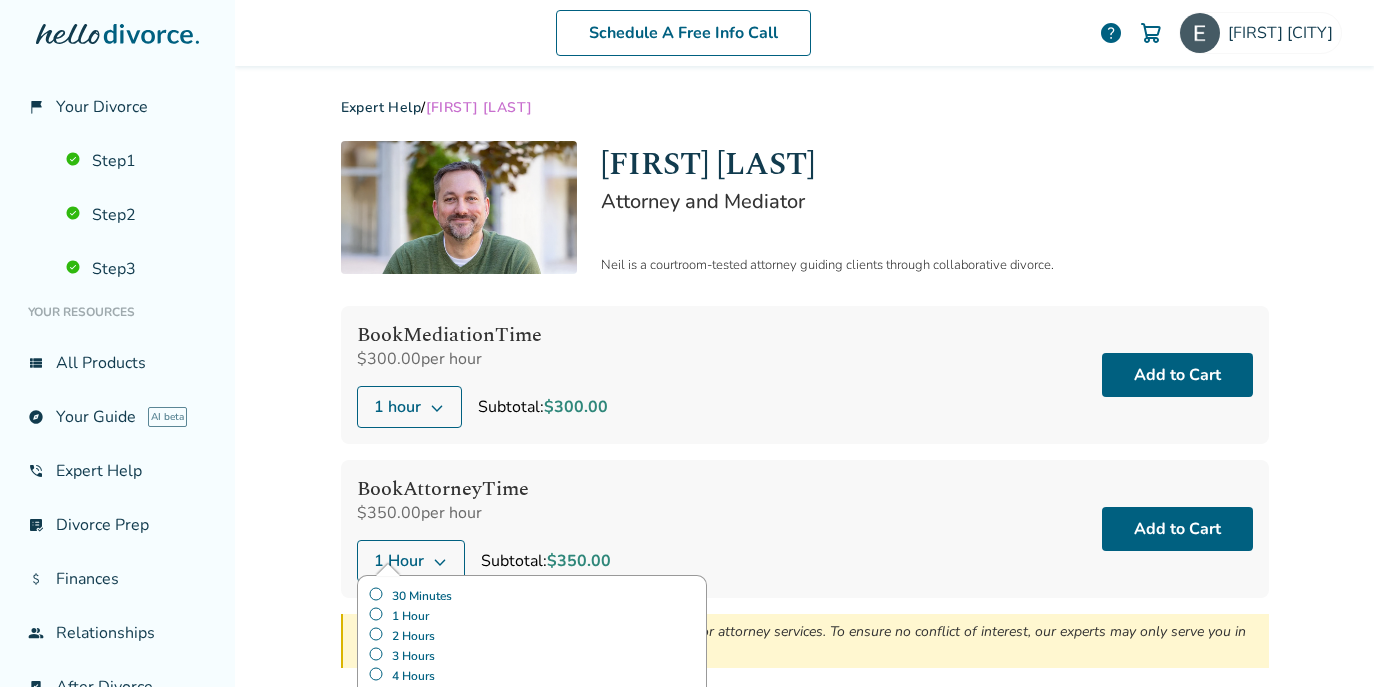 click on "2 Hours" at bounding box center [532, 636] 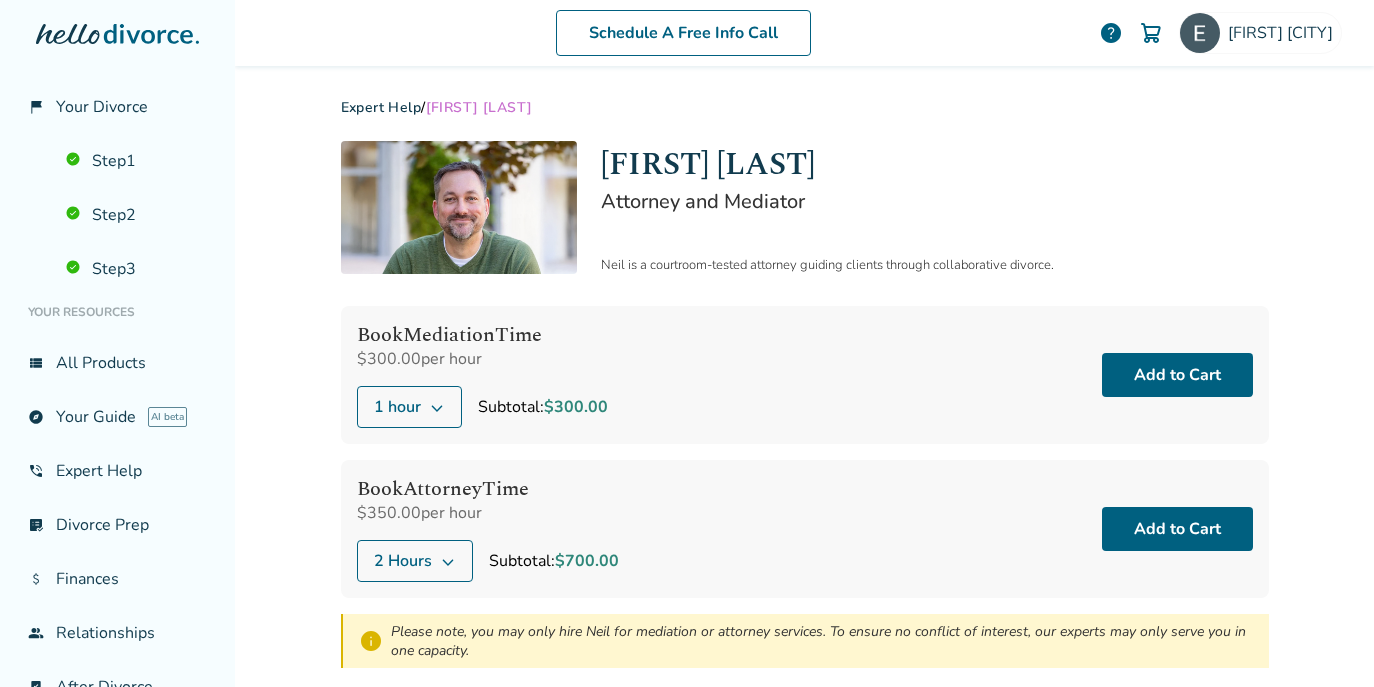 click on "Book  Attorney  Time $350.00  per hour 2 Hours Subtotal:  $700.00 Add to Cart" at bounding box center [805, 529] 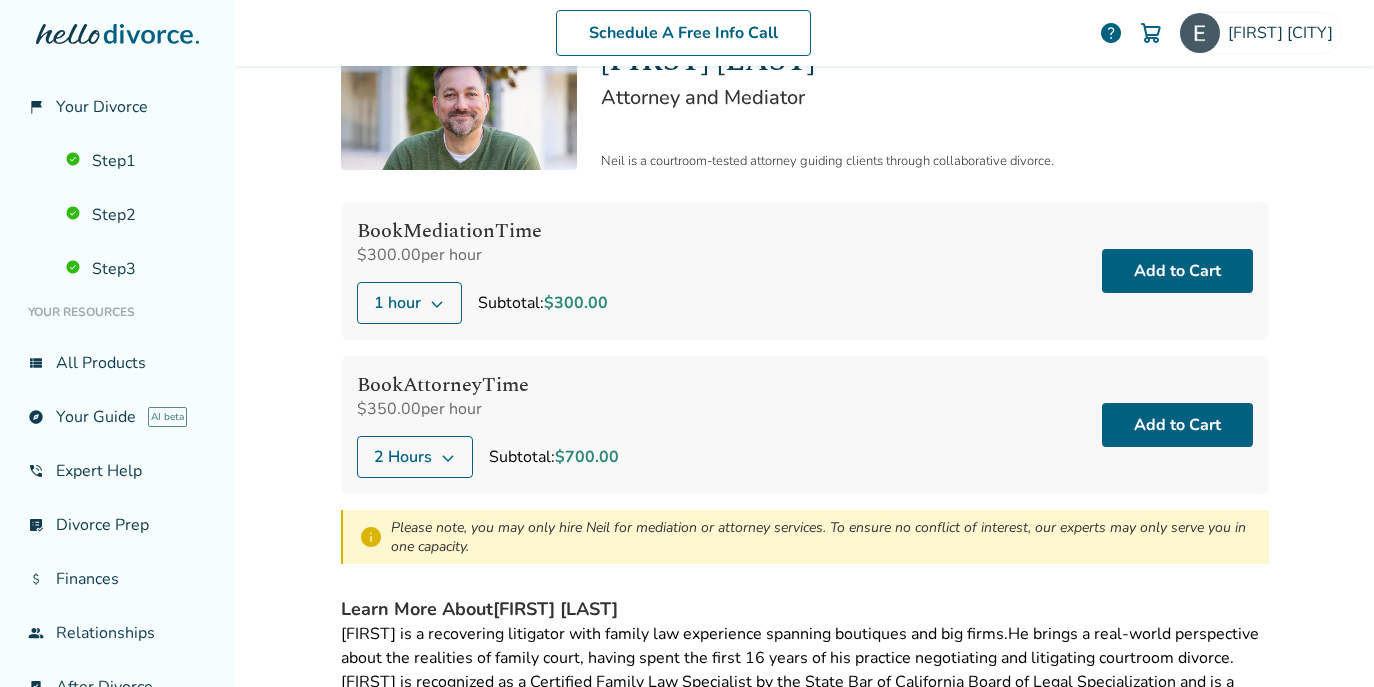 scroll, scrollTop: 125, scrollLeft: 0, axis: vertical 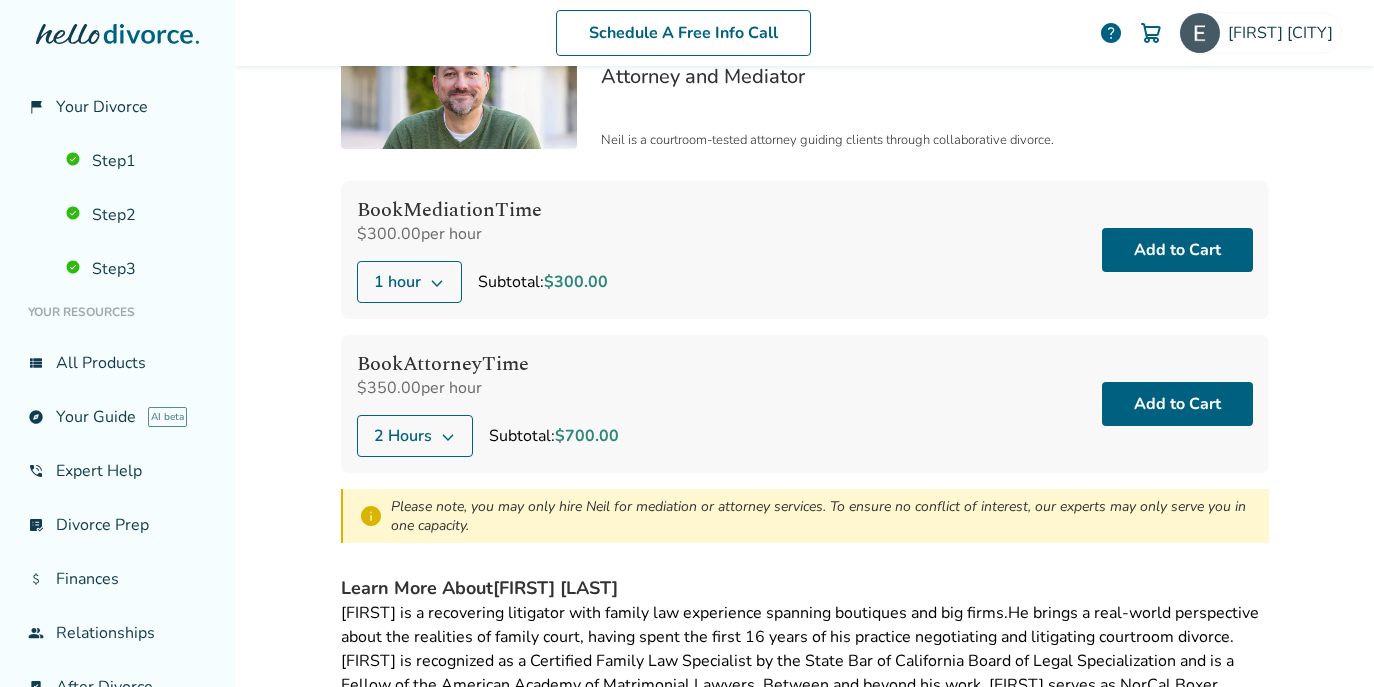 click on "2 Hours" at bounding box center (415, 436) 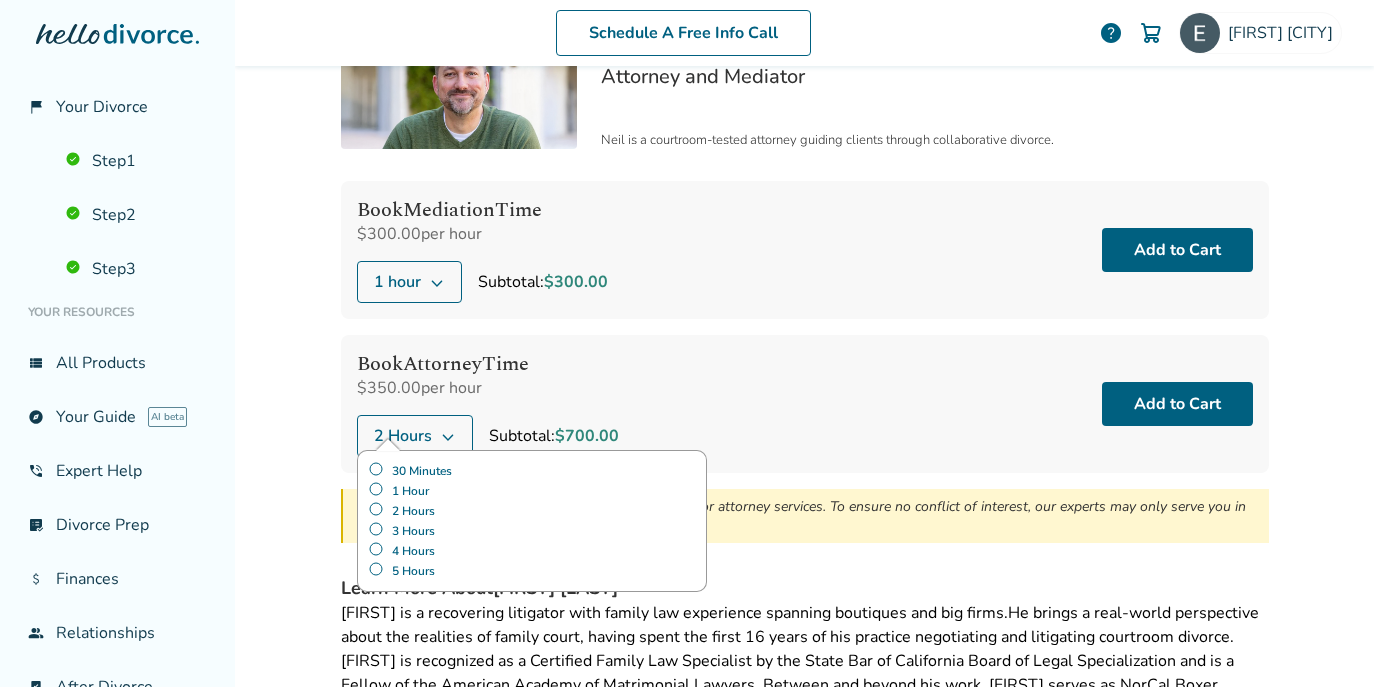 click on "1 Hour" at bounding box center [532, 491] 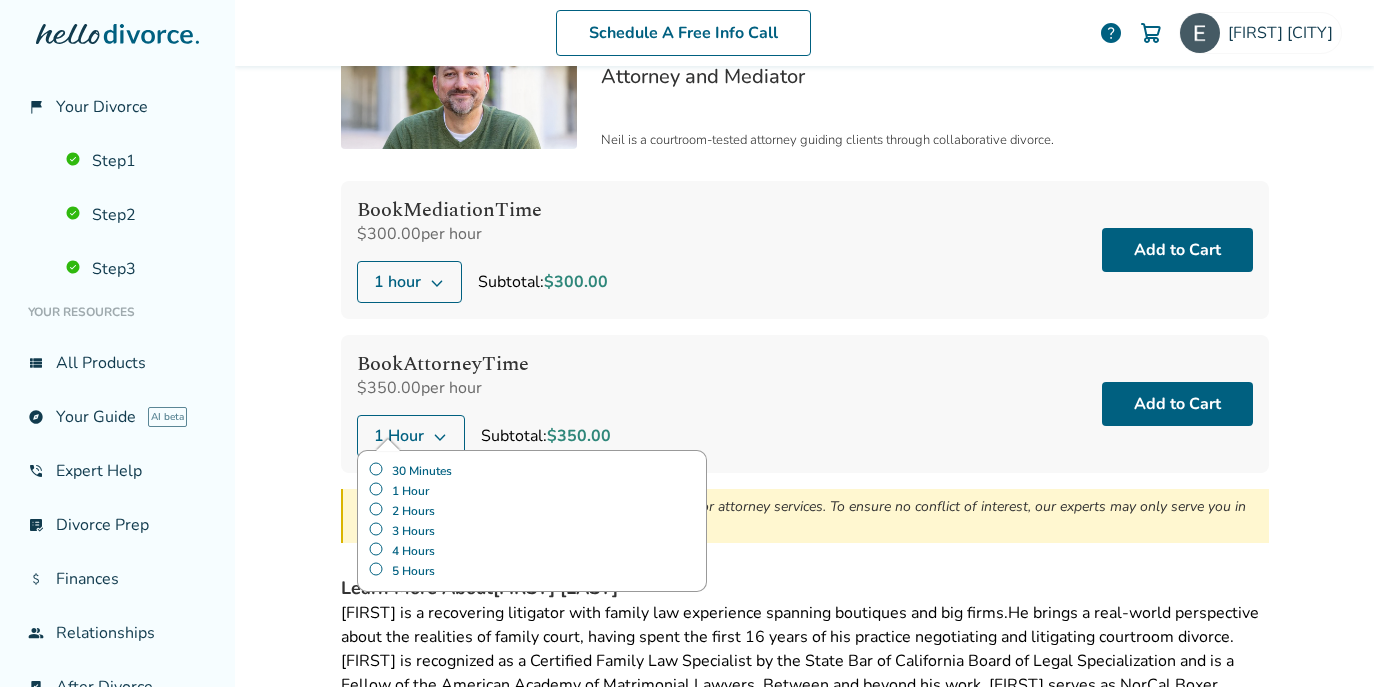 click on "30 Minutes" at bounding box center [532, 471] 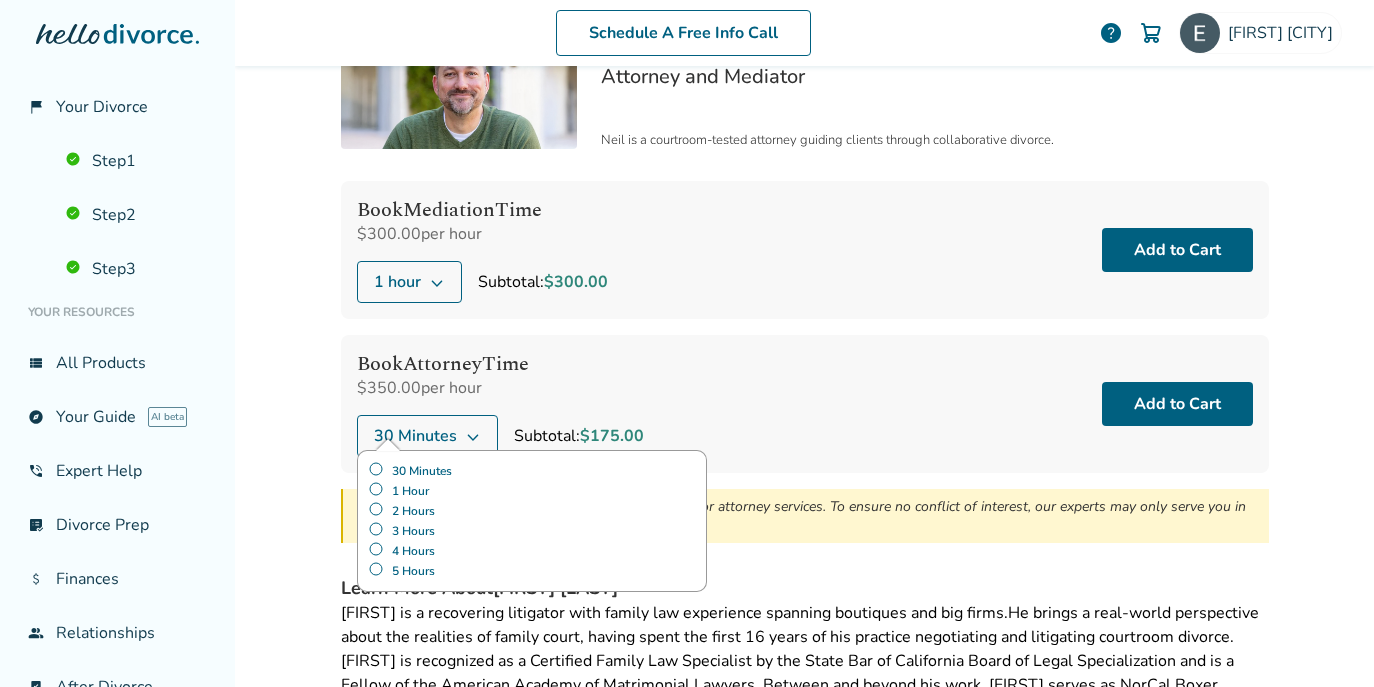 click on "1 Hour" at bounding box center [532, 491] 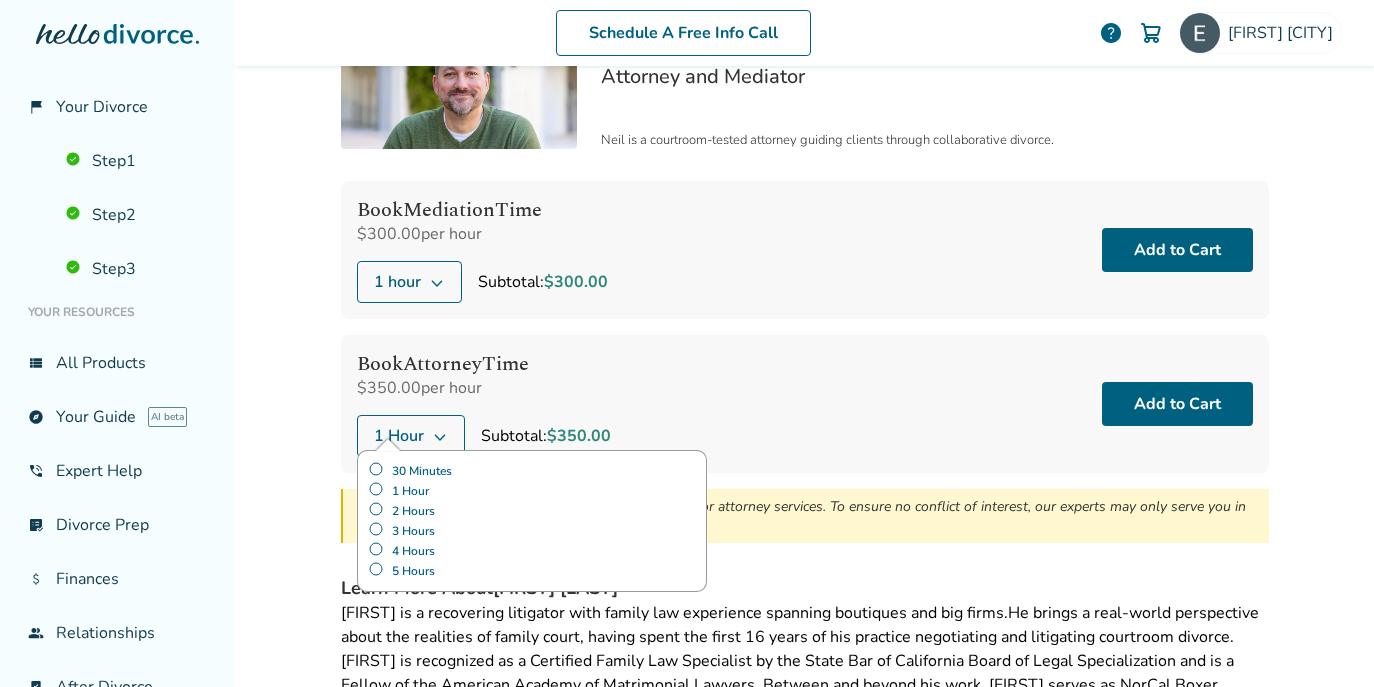 click on "30 Minutes" at bounding box center [532, 471] 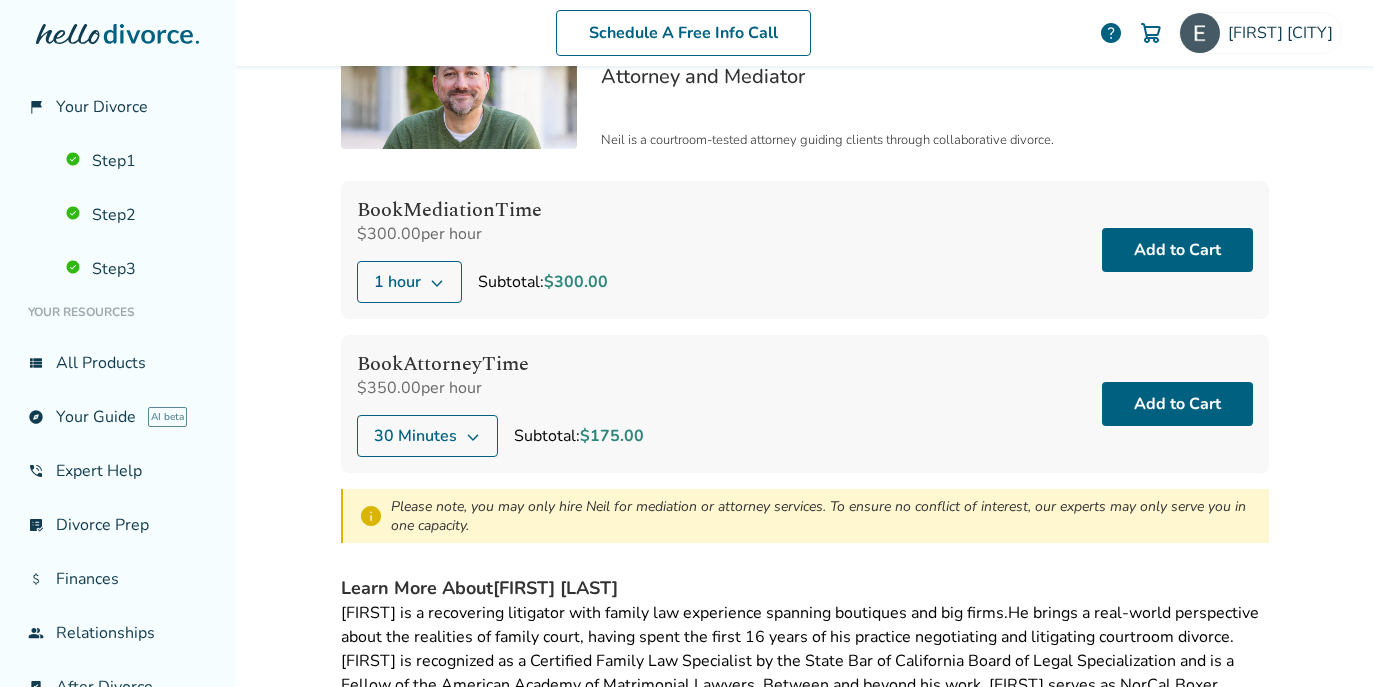 click on "Book  Attorney  Time $350.00  per hour 30 Minutes Subtotal:  $175.00 Add to Cart" at bounding box center (805, 404) 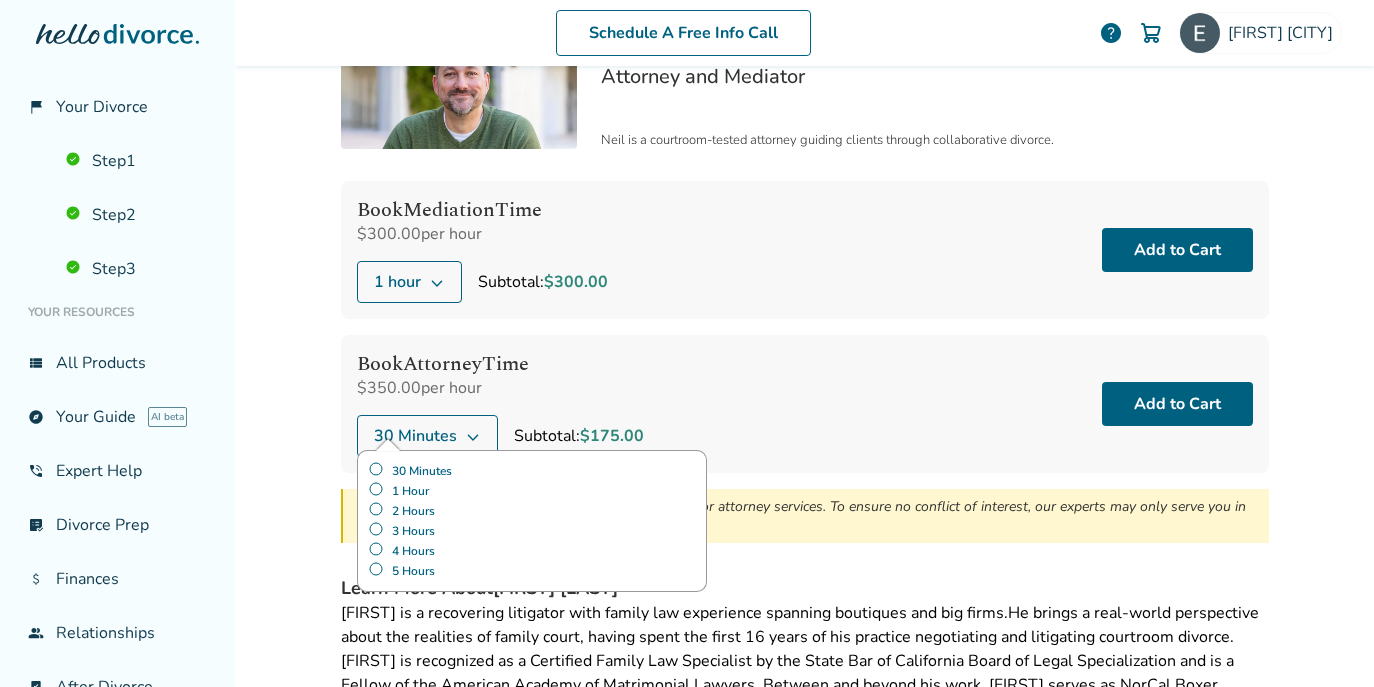click on "$350.00  per hour" at bounding box center [500, 388] 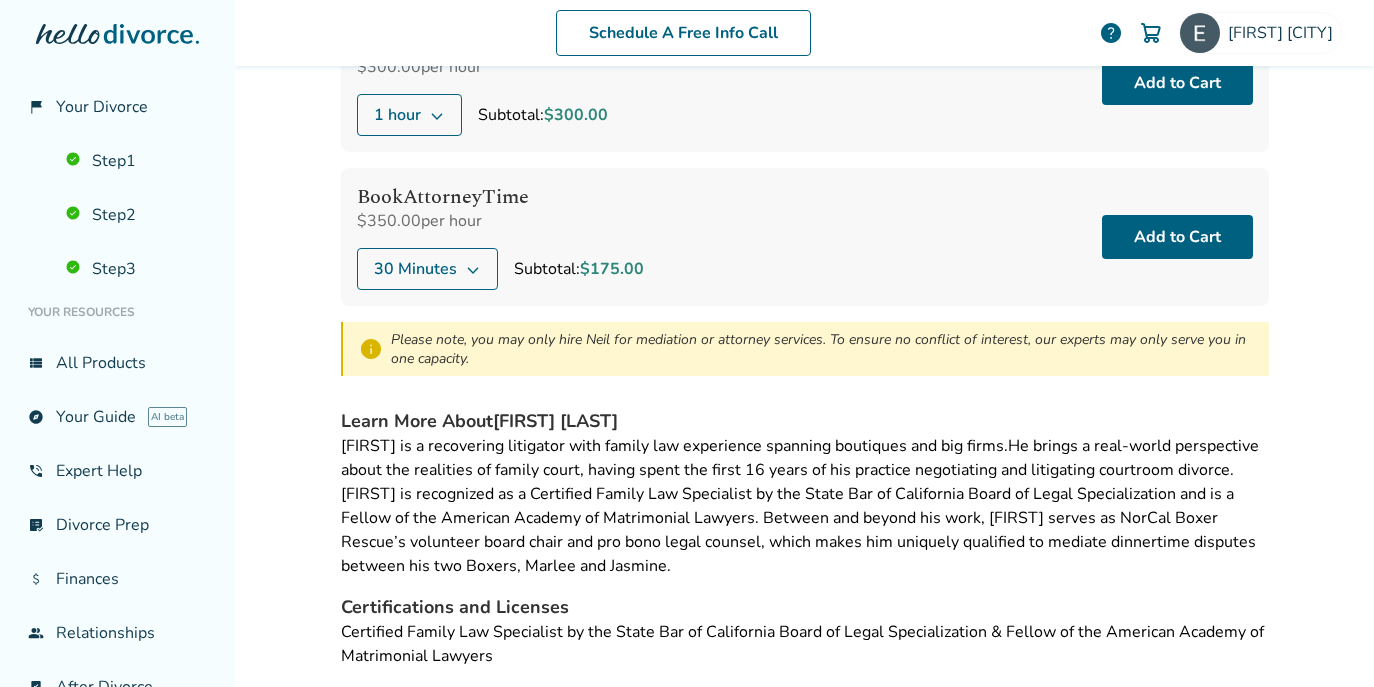 scroll, scrollTop: 294, scrollLeft: 0, axis: vertical 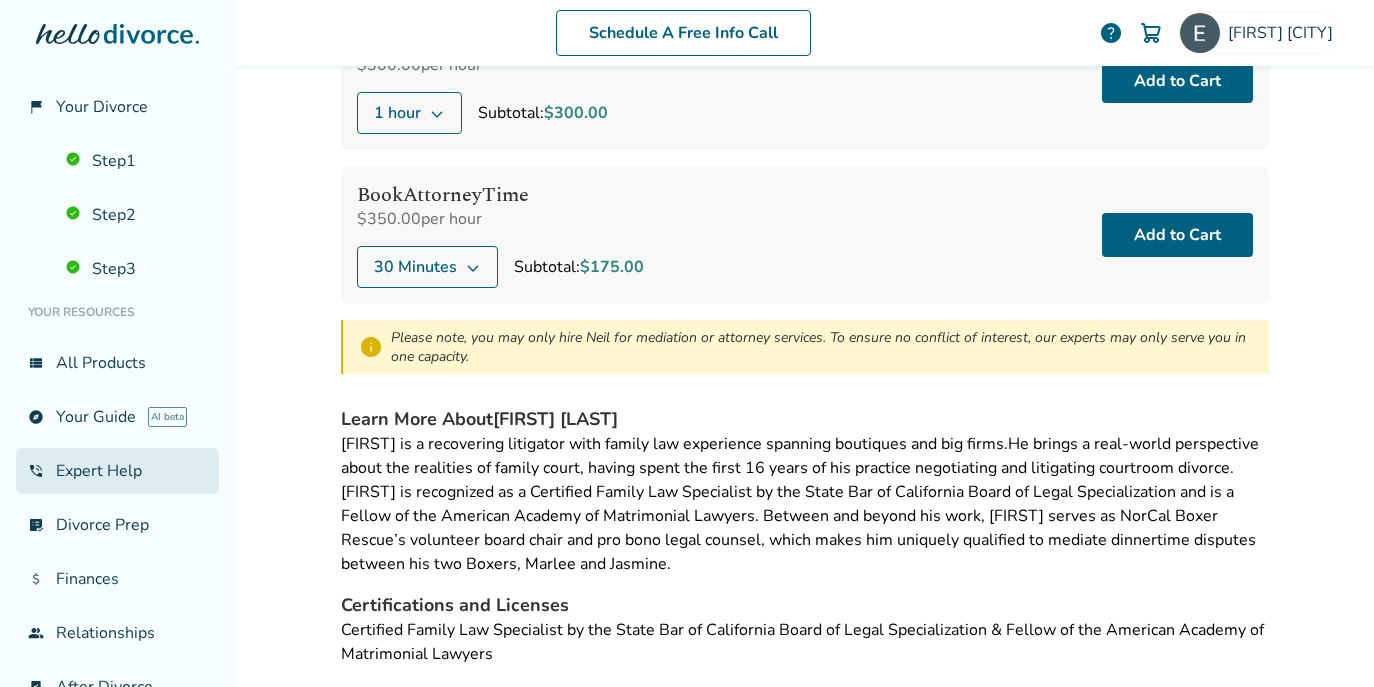 click on "phone_in_talk Expert Help" at bounding box center [117, 471] 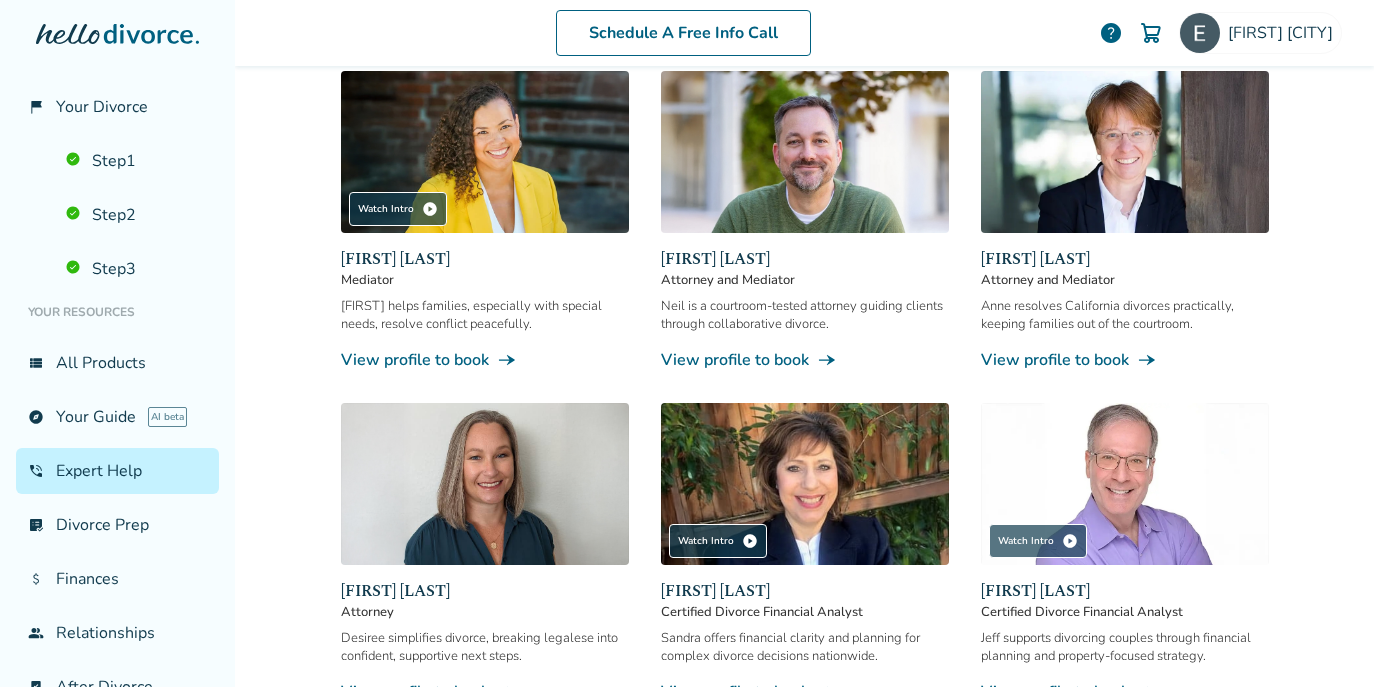 scroll, scrollTop: 98, scrollLeft: 0, axis: vertical 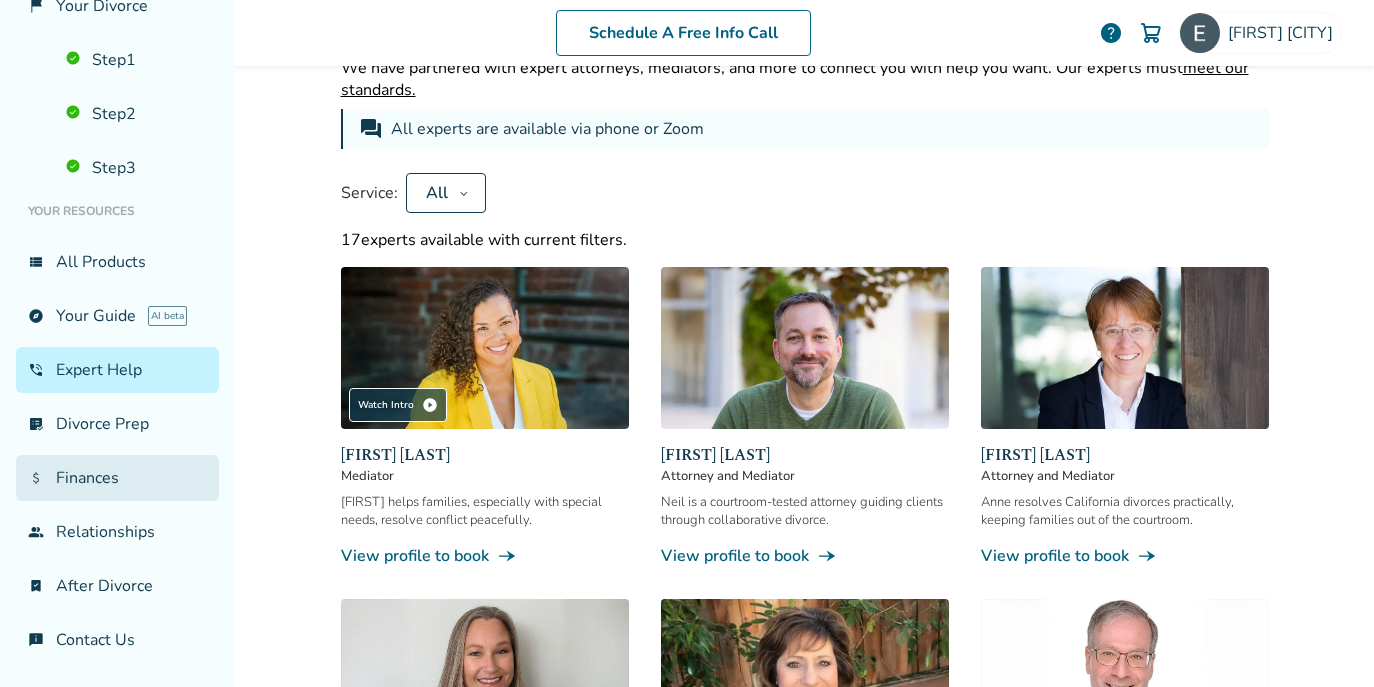 click on "attach_money Finances" at bounding box center [117, 478] 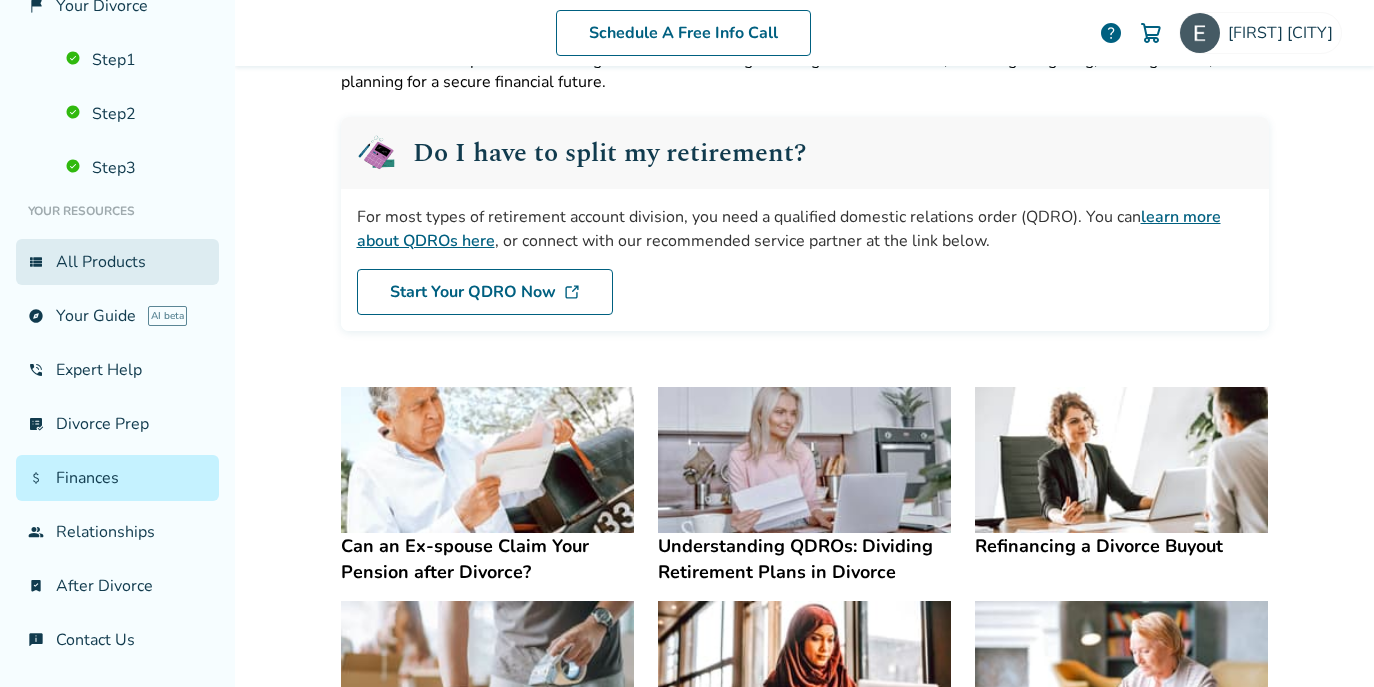 click on "view_list All Products" at bounding box center [117, 262] 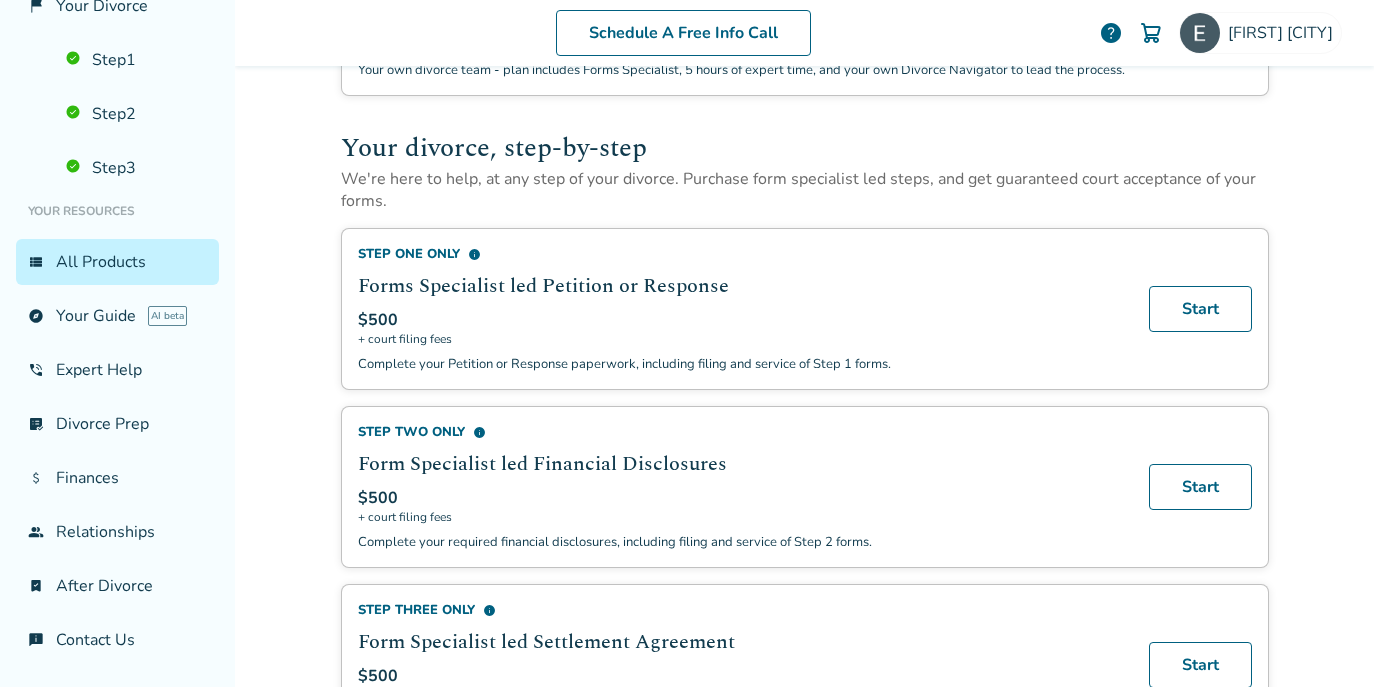 scroll, scrollTop: 0, scrollLeft: 0, axis: both 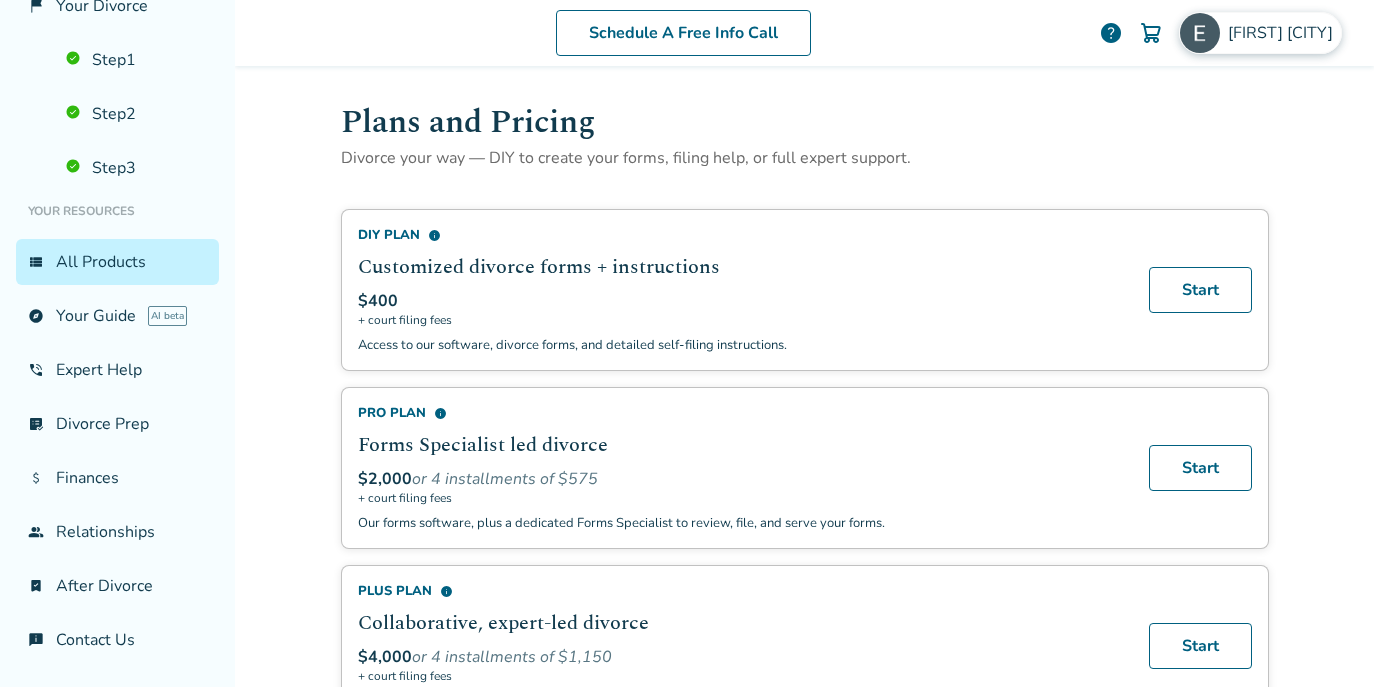click on "[FIRST]   [LAST]" at bounding box center [1284, 33] 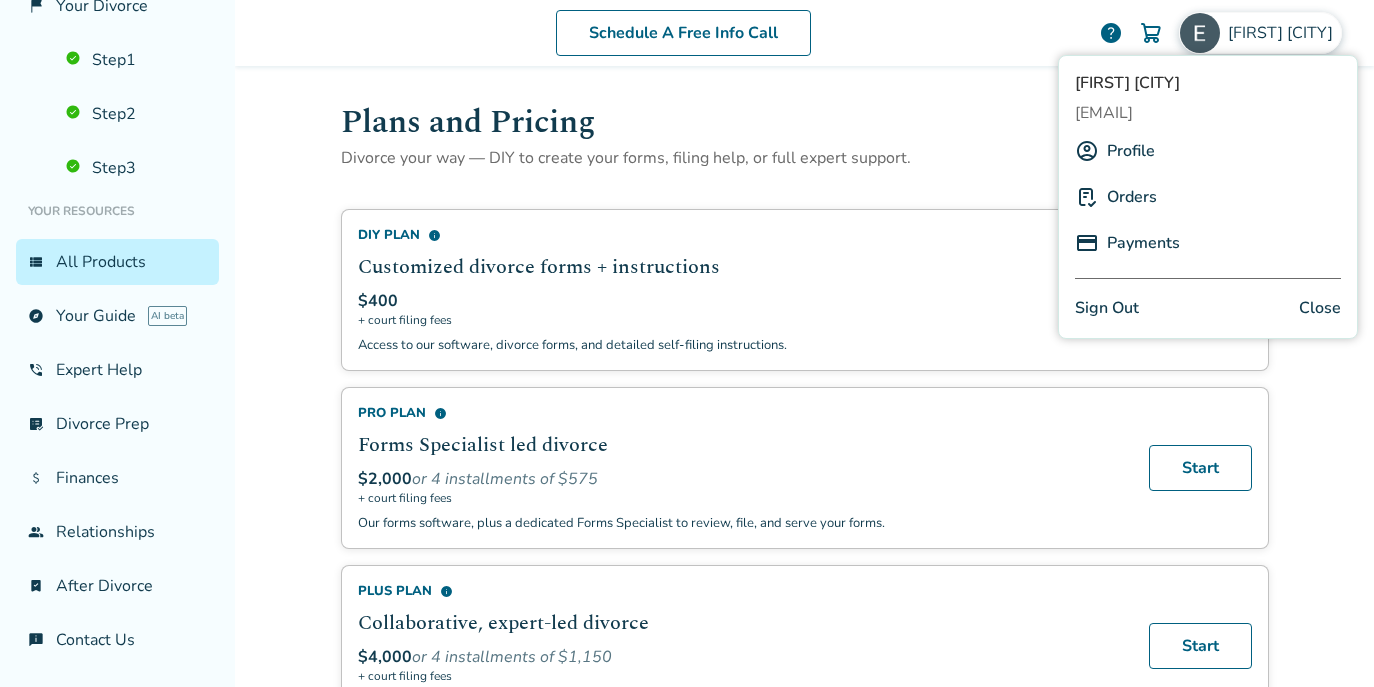 click on "view_list All Products" at bounding box center [117, 262] 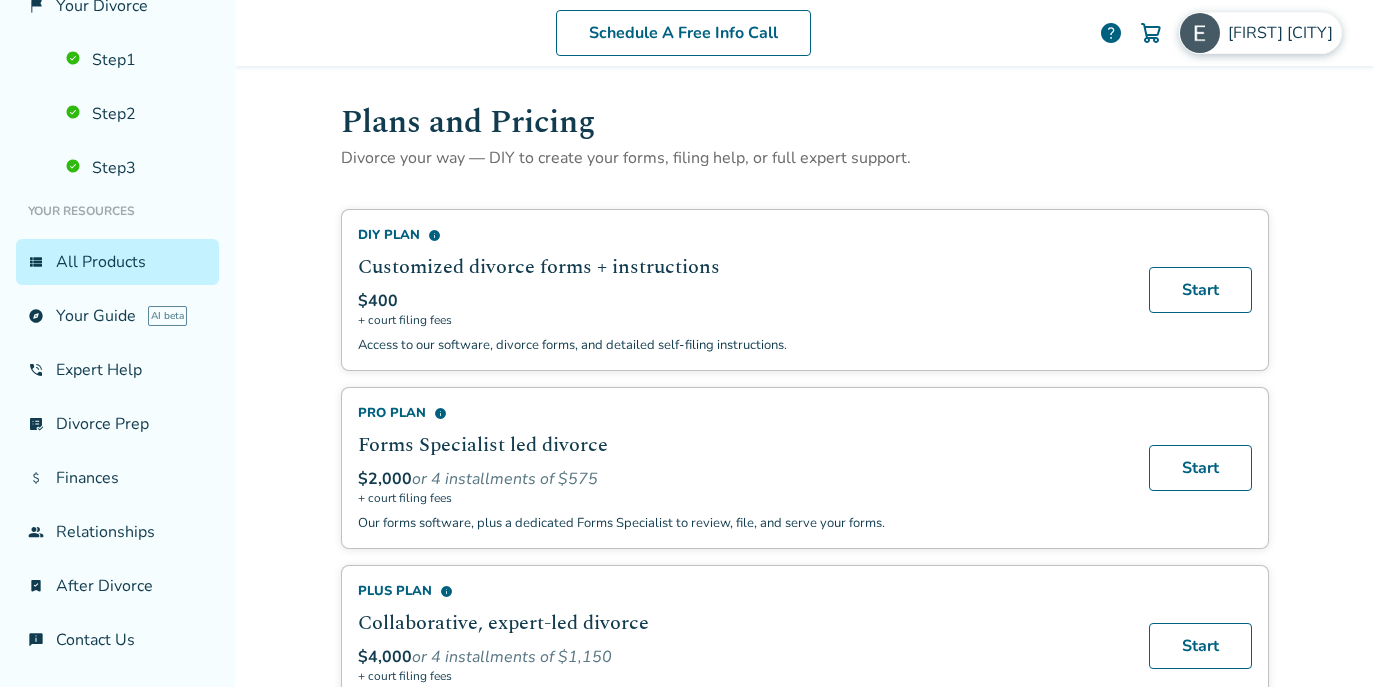 click at bounding box center [1200, 33] 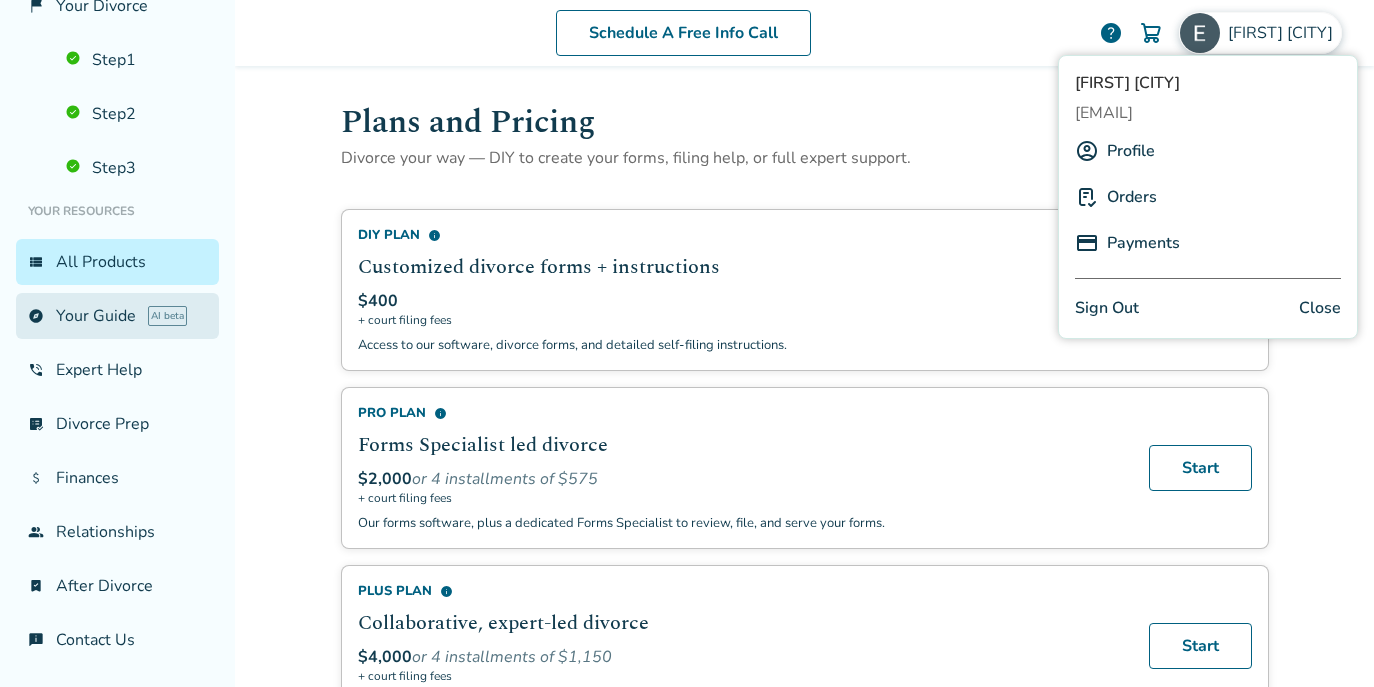 click on "explore Your Guide AI beta" at bounding box center (117, 316) 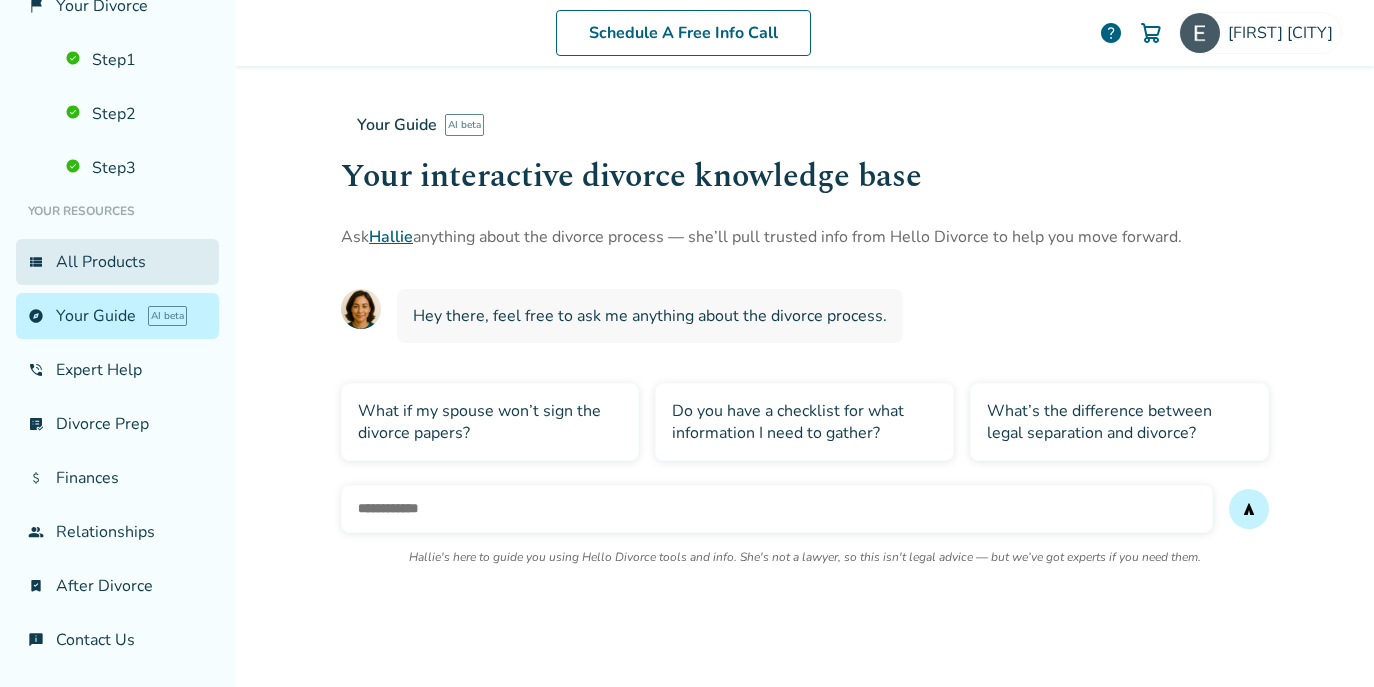 click on "view_list All Products" at bounding box center (117, 262) 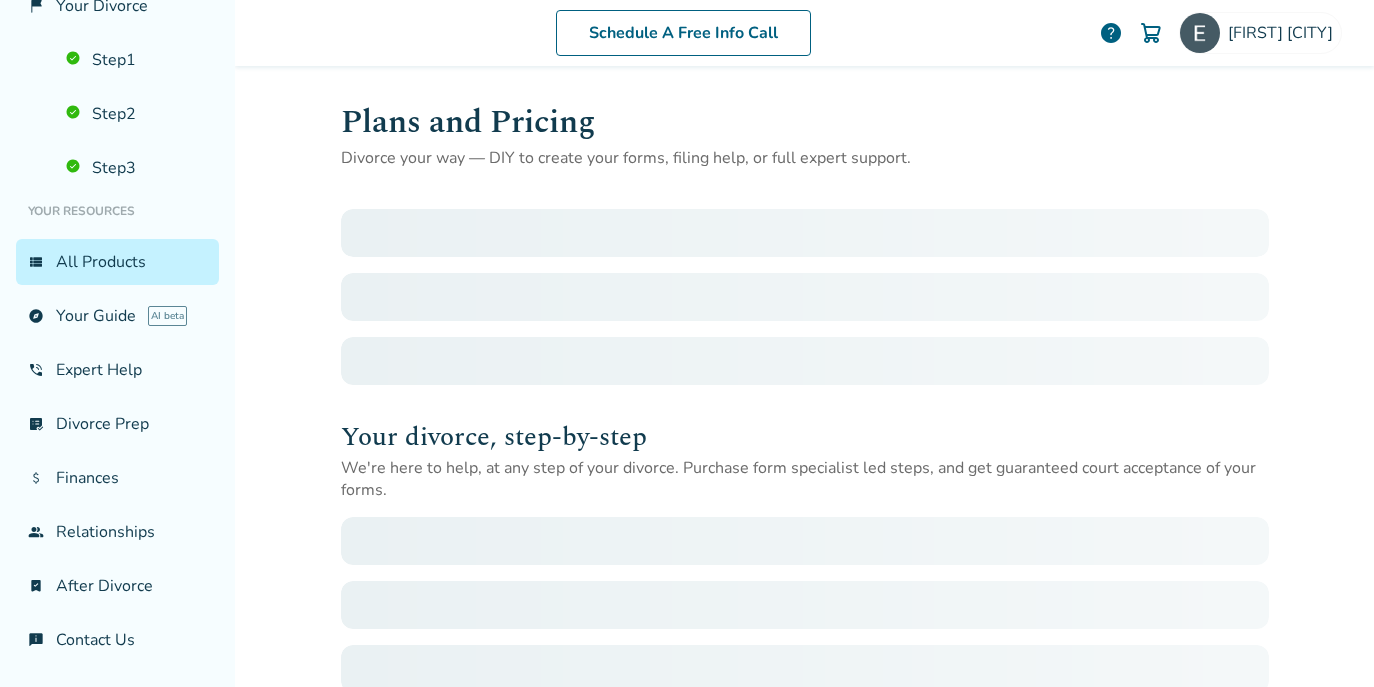 scroll, scrollTop: 0, scrollLeft: 0, axis: both 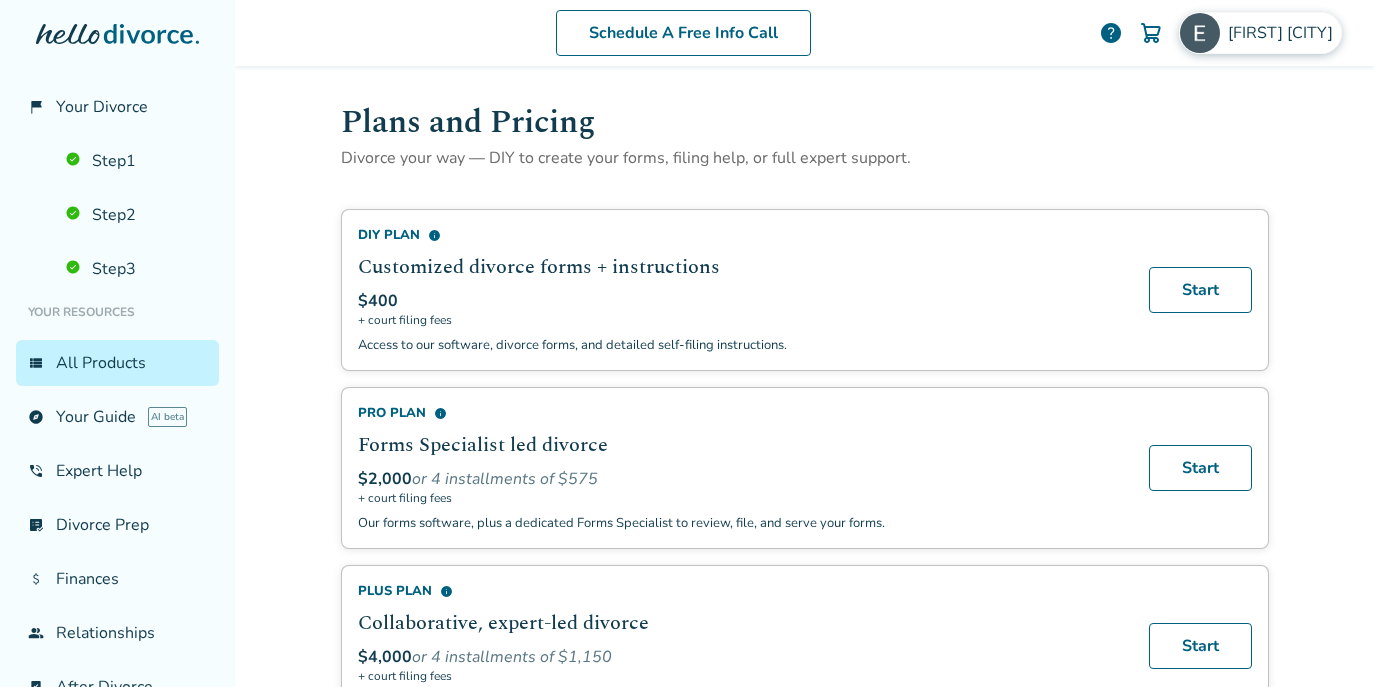 click at bounding box center (1200, 33) 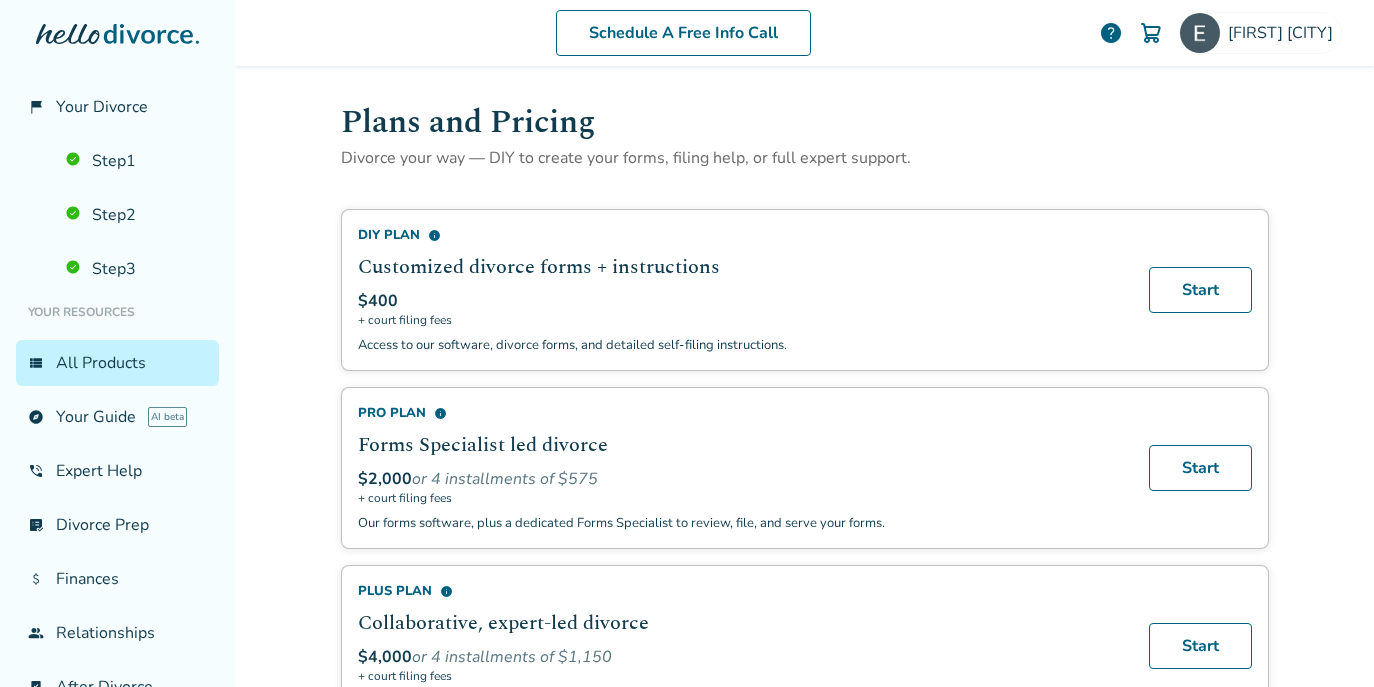 click at bounding box center [117, 54] 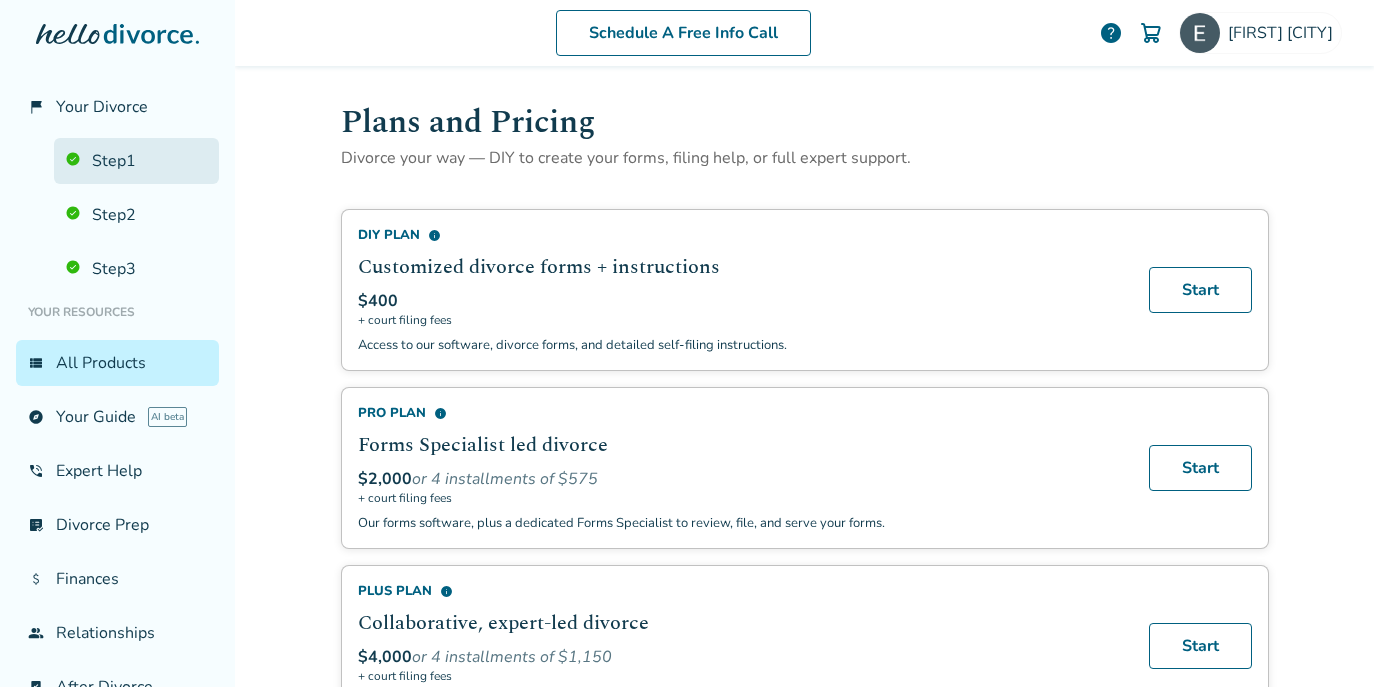 click on "Step  1" at bounding box center [136, 161] 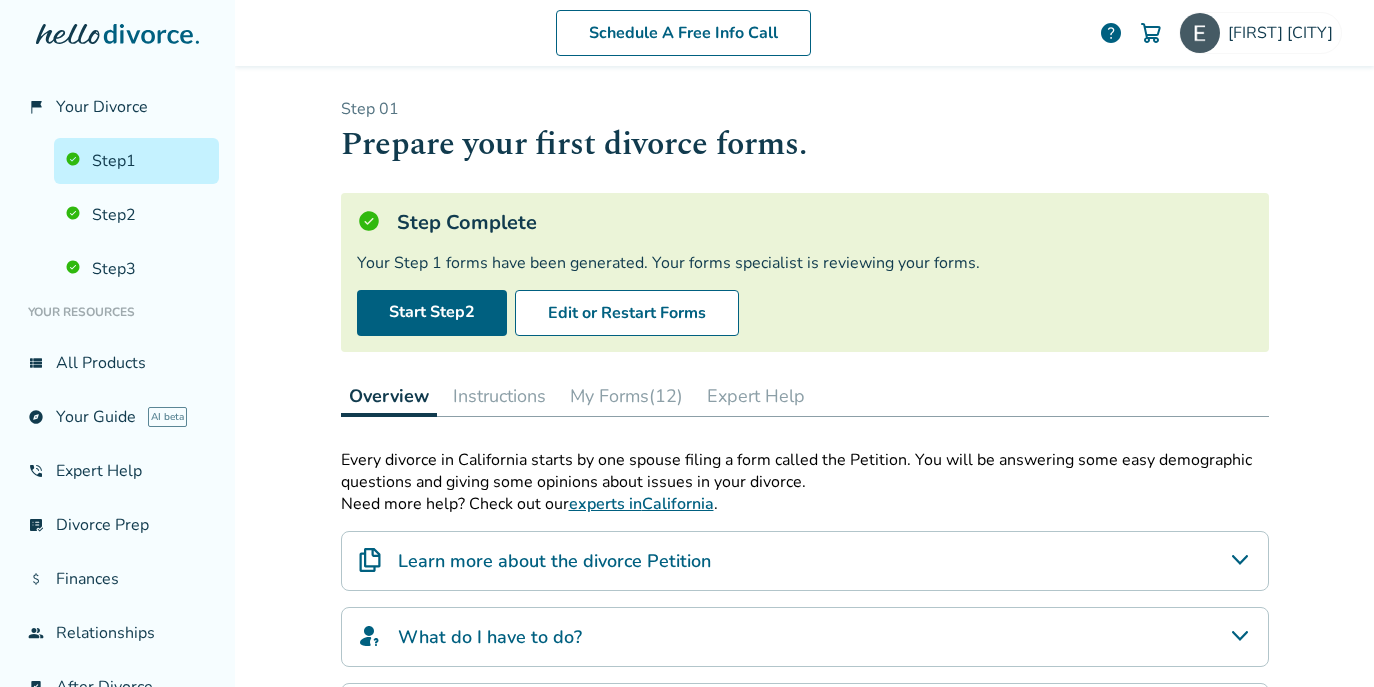 click on "Schedule A Free Info Call [FIRST]   [LAST] help" at bounding box center [804, 33] 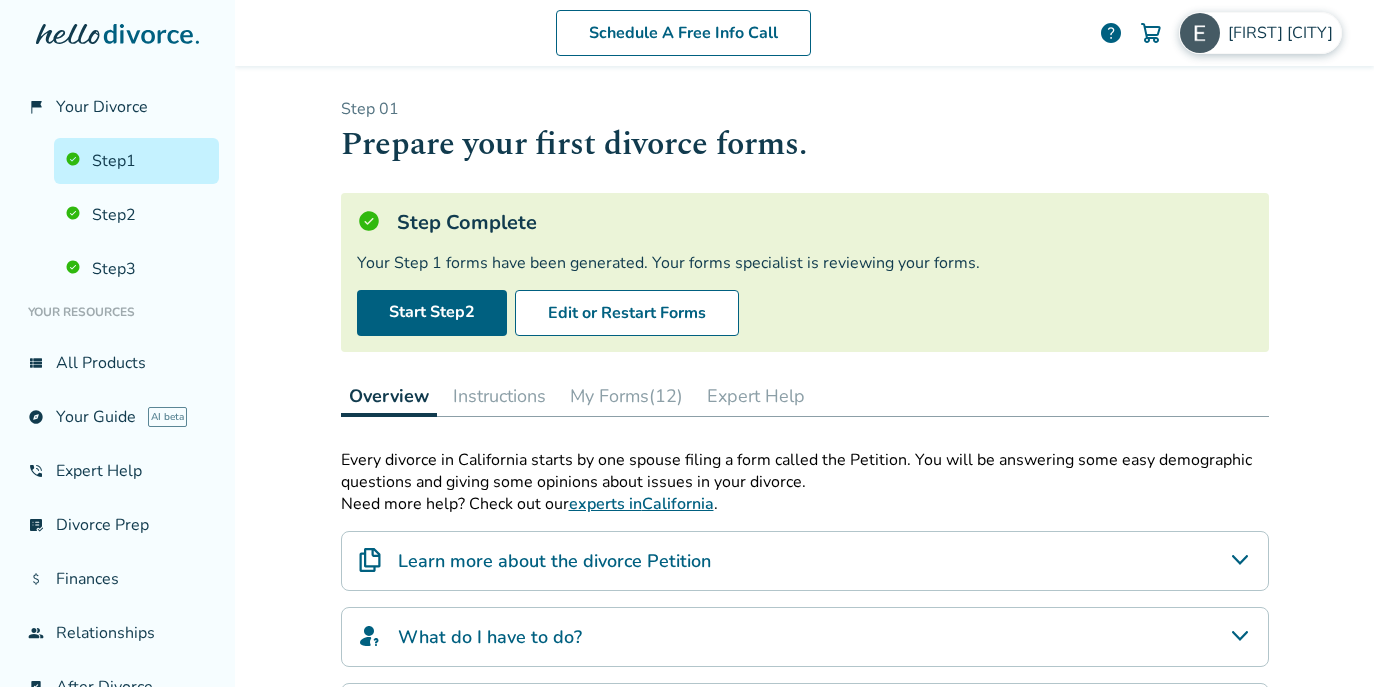 click at bounding box center (1200, 33) 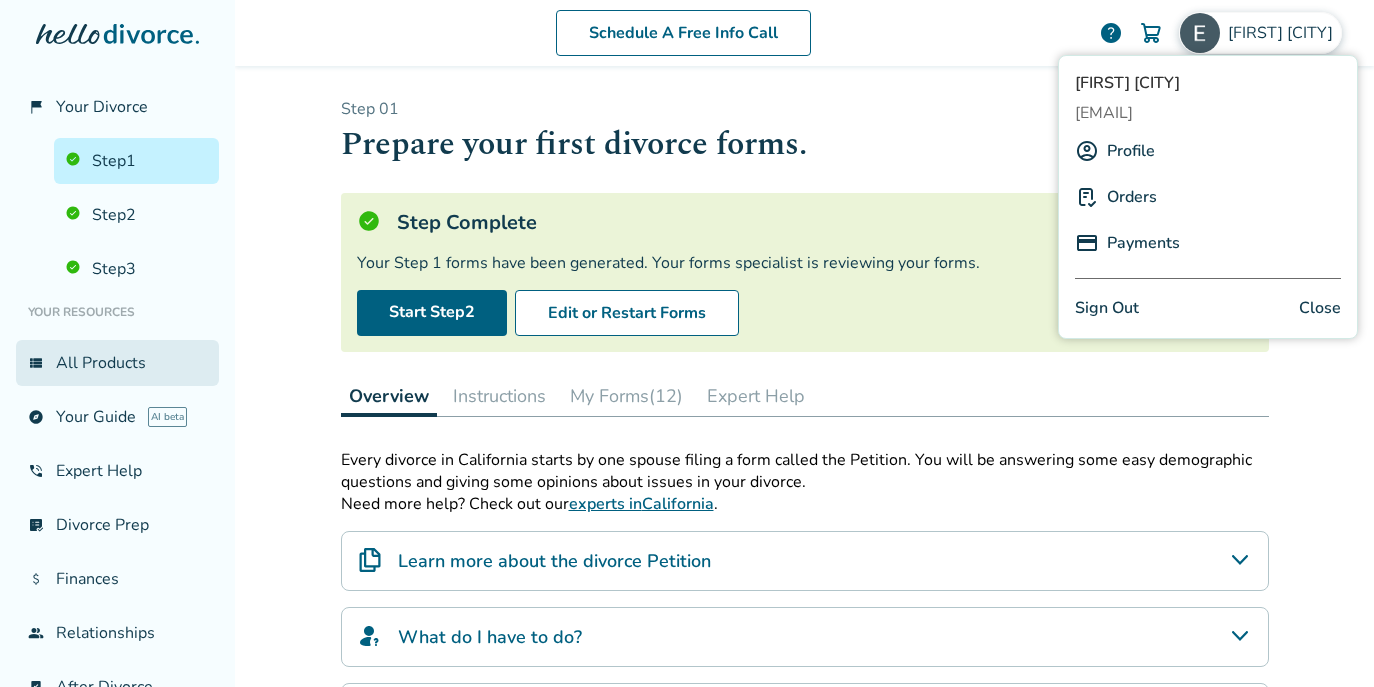 scroll, scrollTop: 2, scrollLeft: 0, axis: vertical 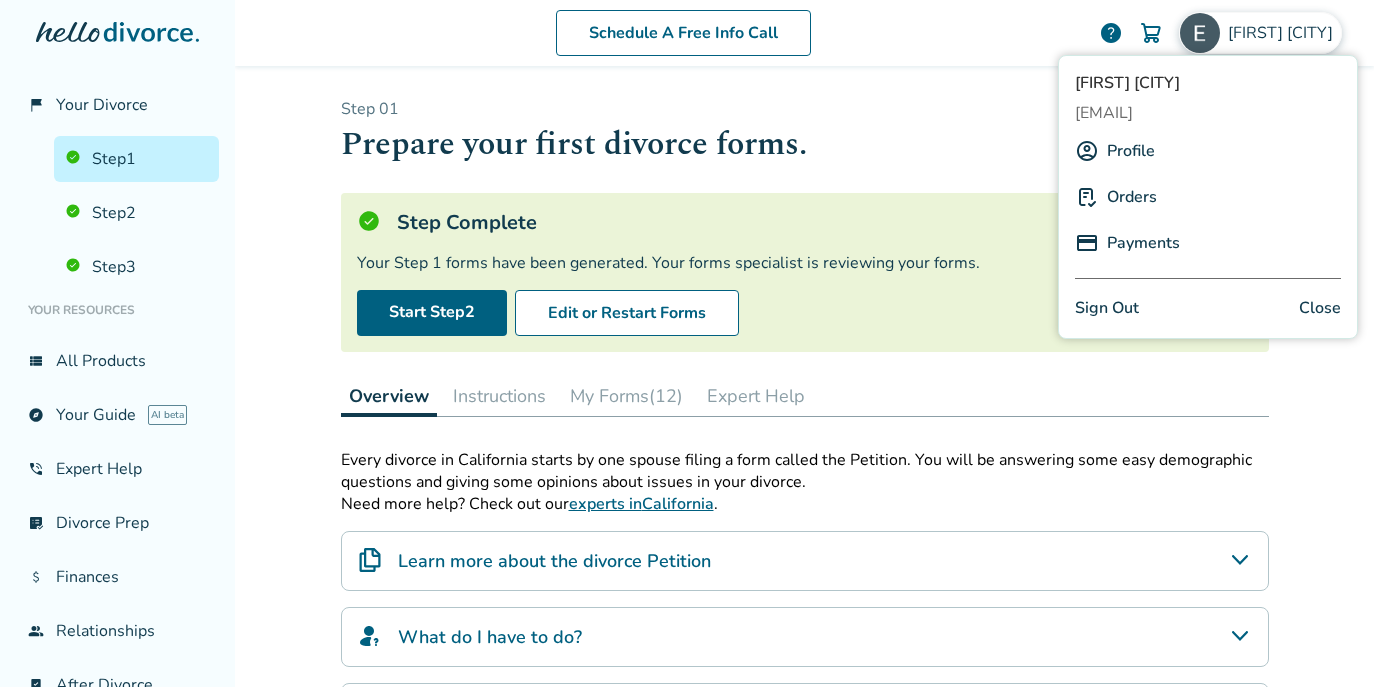 click on "Profile" at bounding box center [1131, 151] 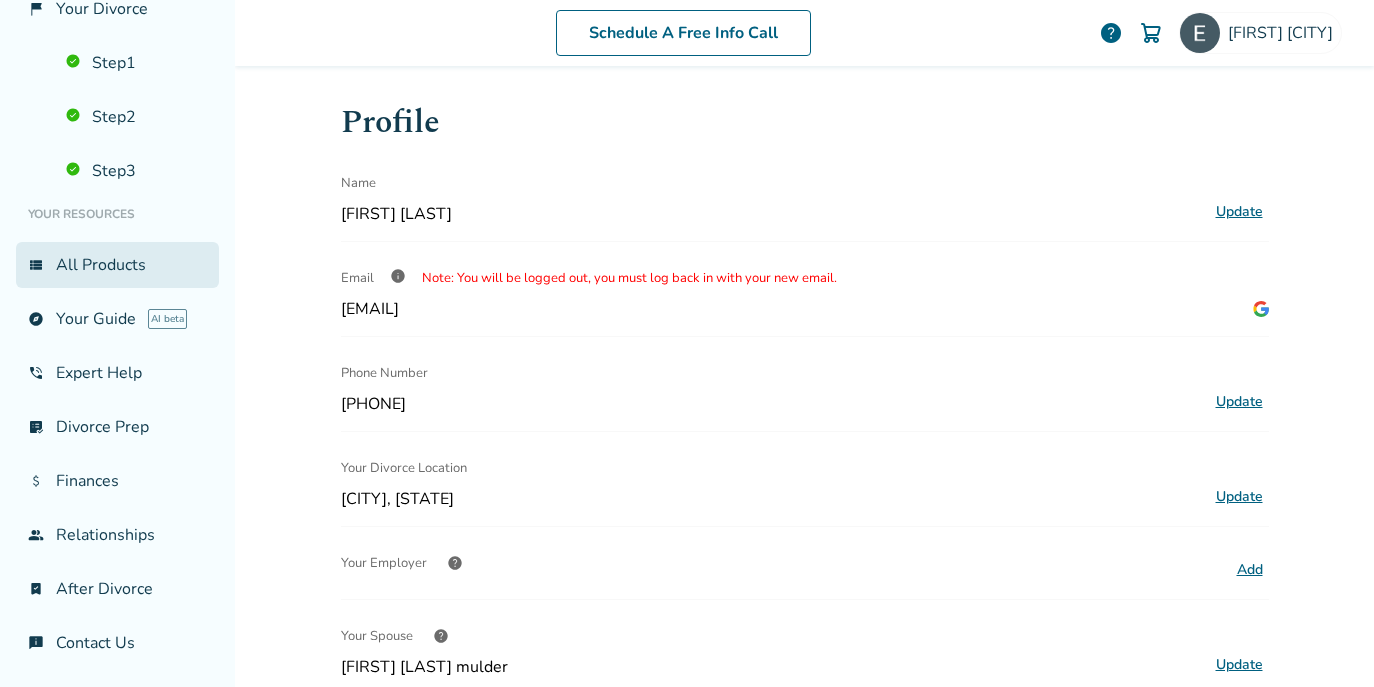 scroll, scrollTop: 0, scrollLeft: 0, axis: both 